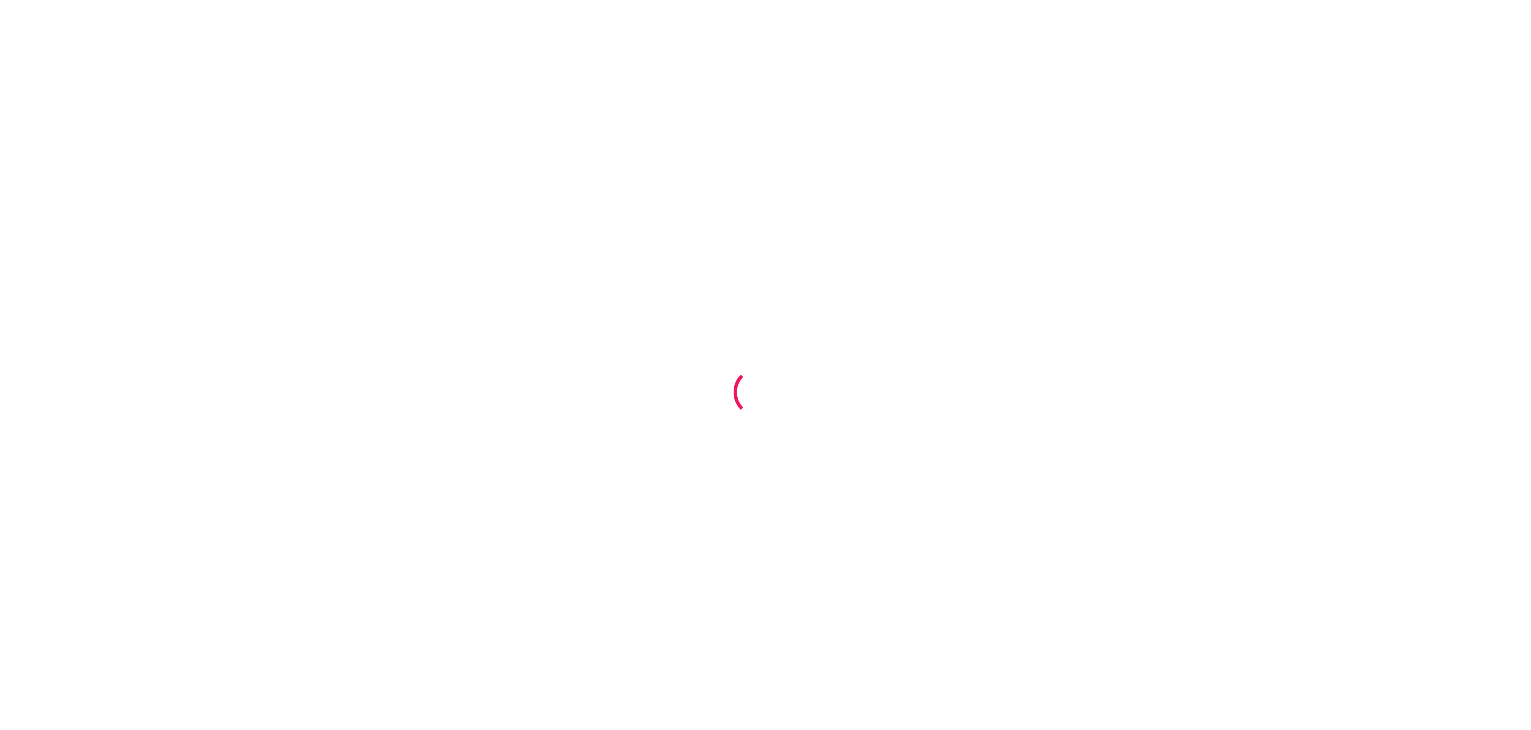 scroll, scrollTop: 0, scrollLeft: 0, axis: both 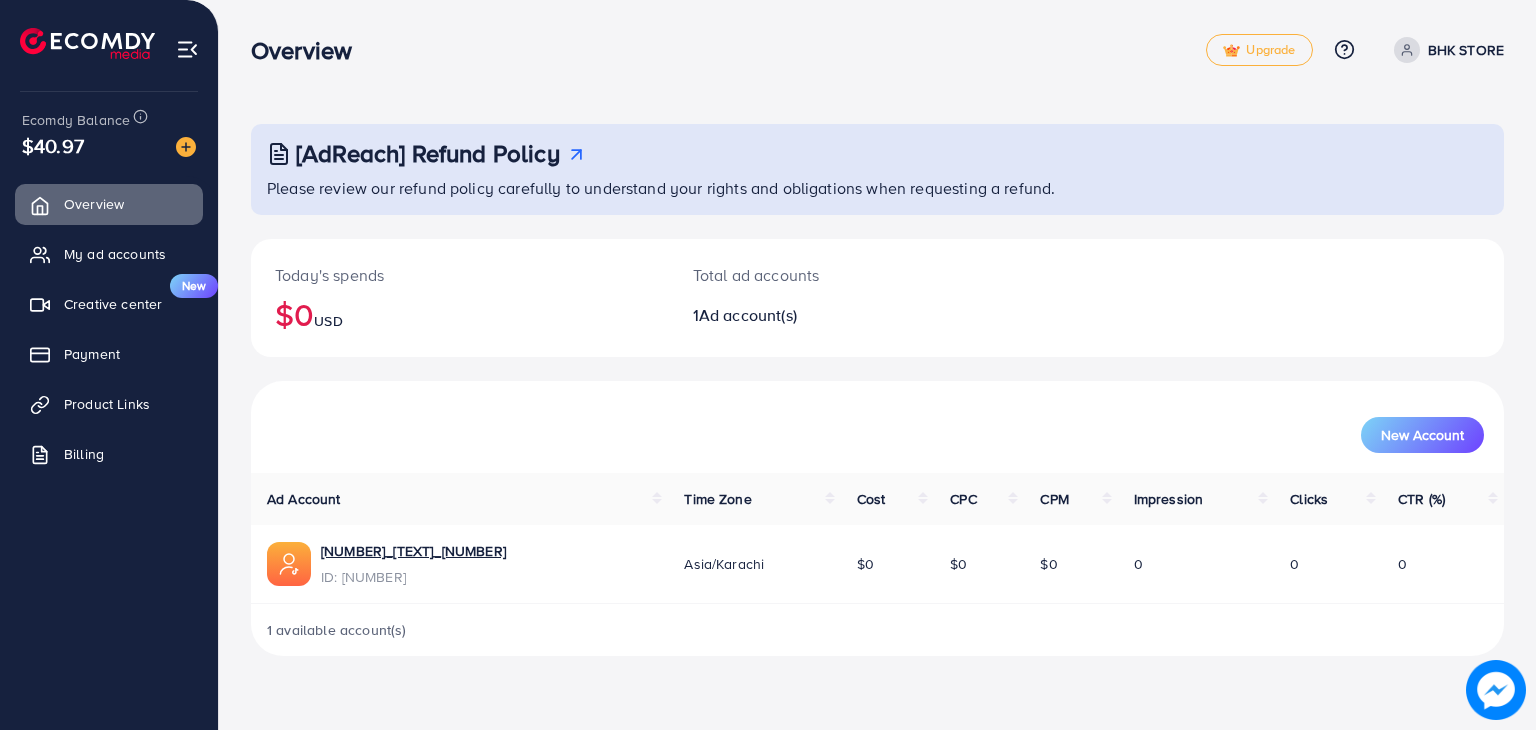click on "Overview My ad accounts Creative center  New  Payment Product Links Billing" at bounding box center [109, 335] 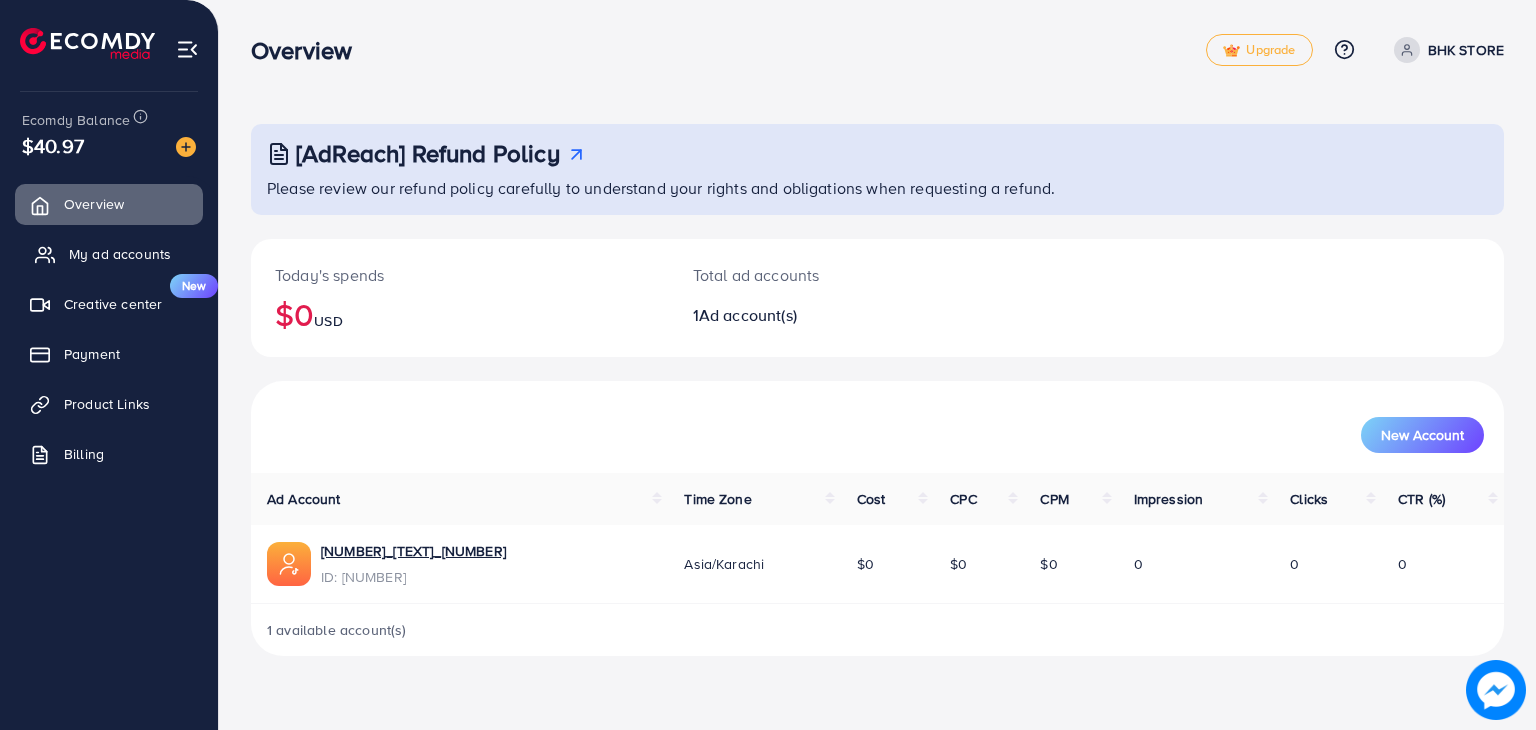 click on "My ad accounts" at bounding box center [109, 254] 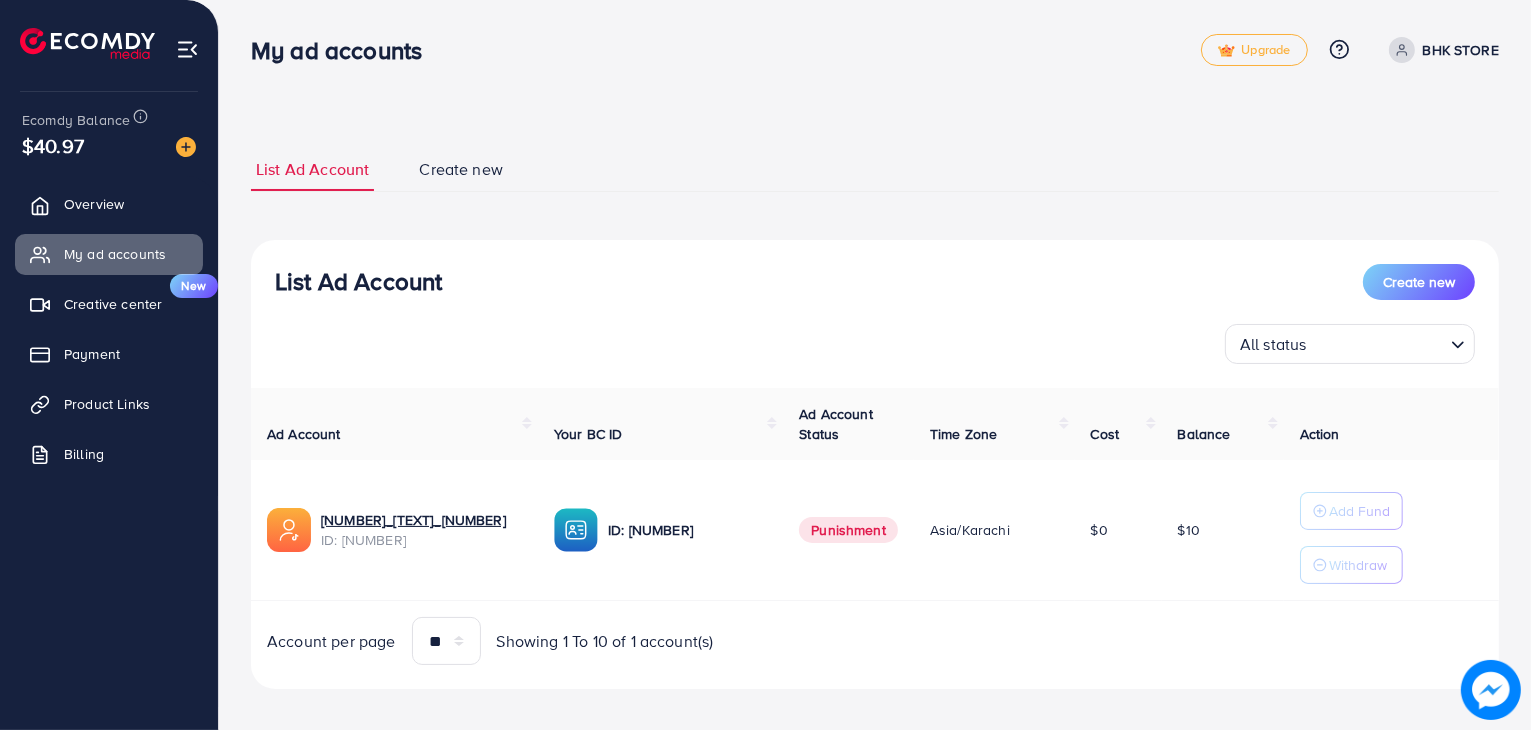 click on "$0" at bounding box center [1118, 530] 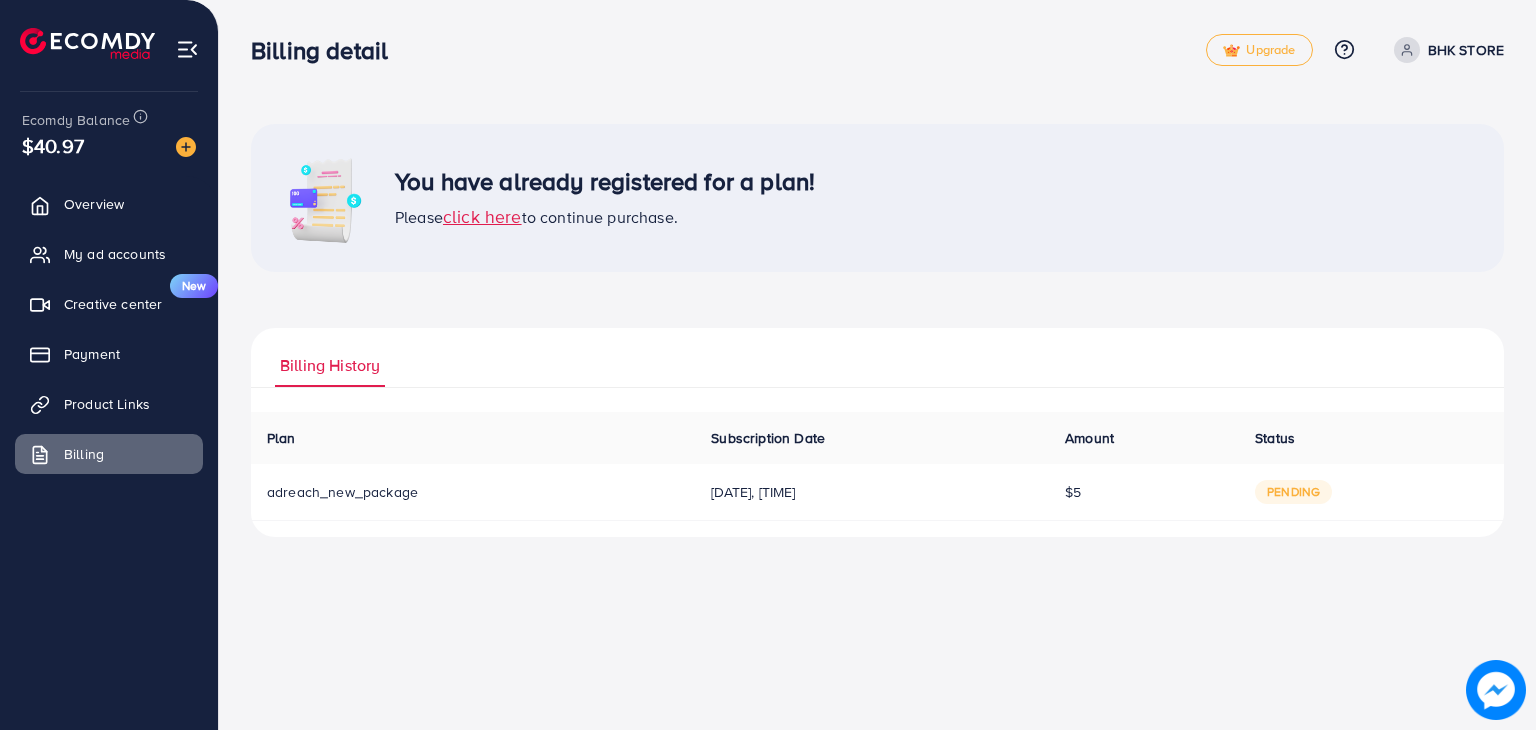 click on "$5" at bounding box center [1144, 492] 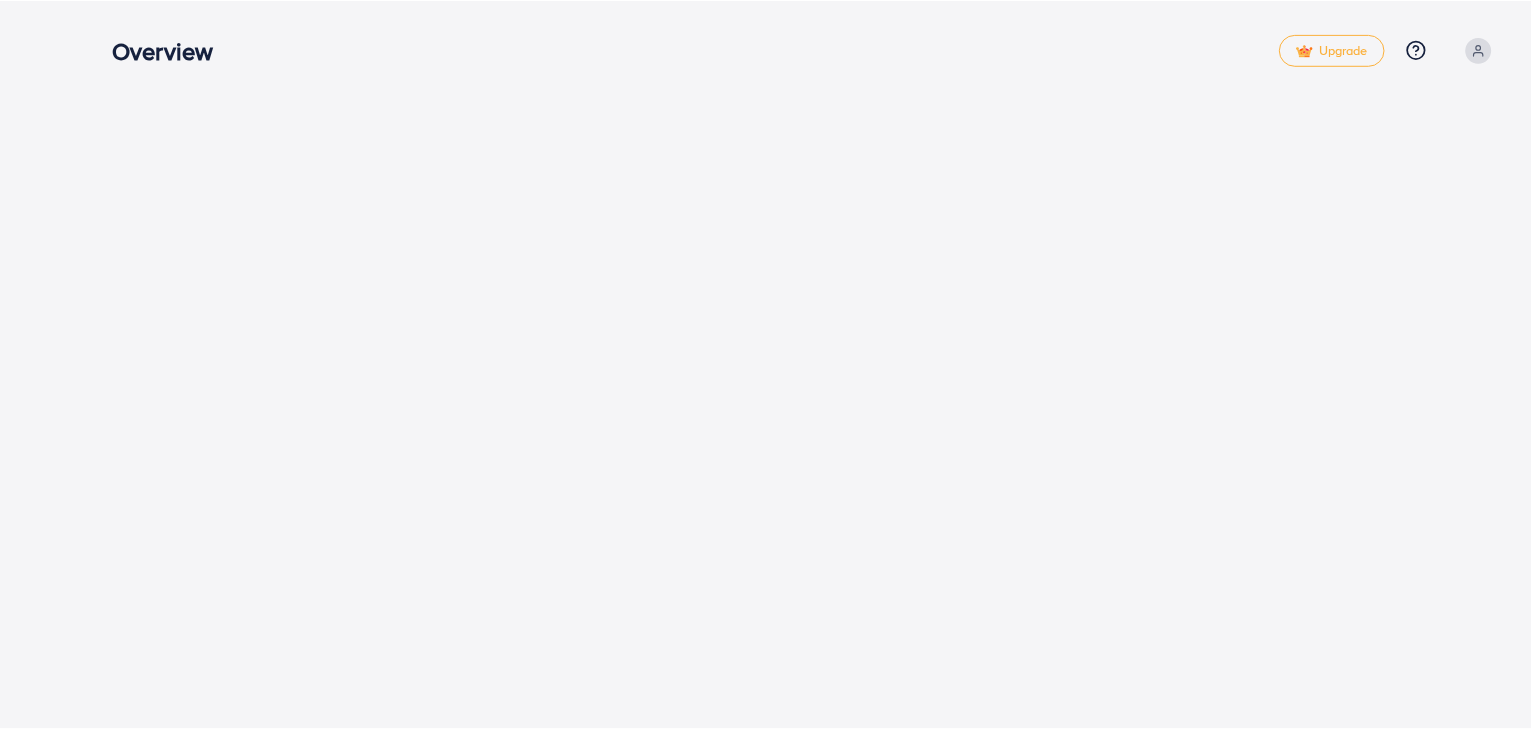 scroll, scrollTop: 0, scrollLeft: 0, axis: both 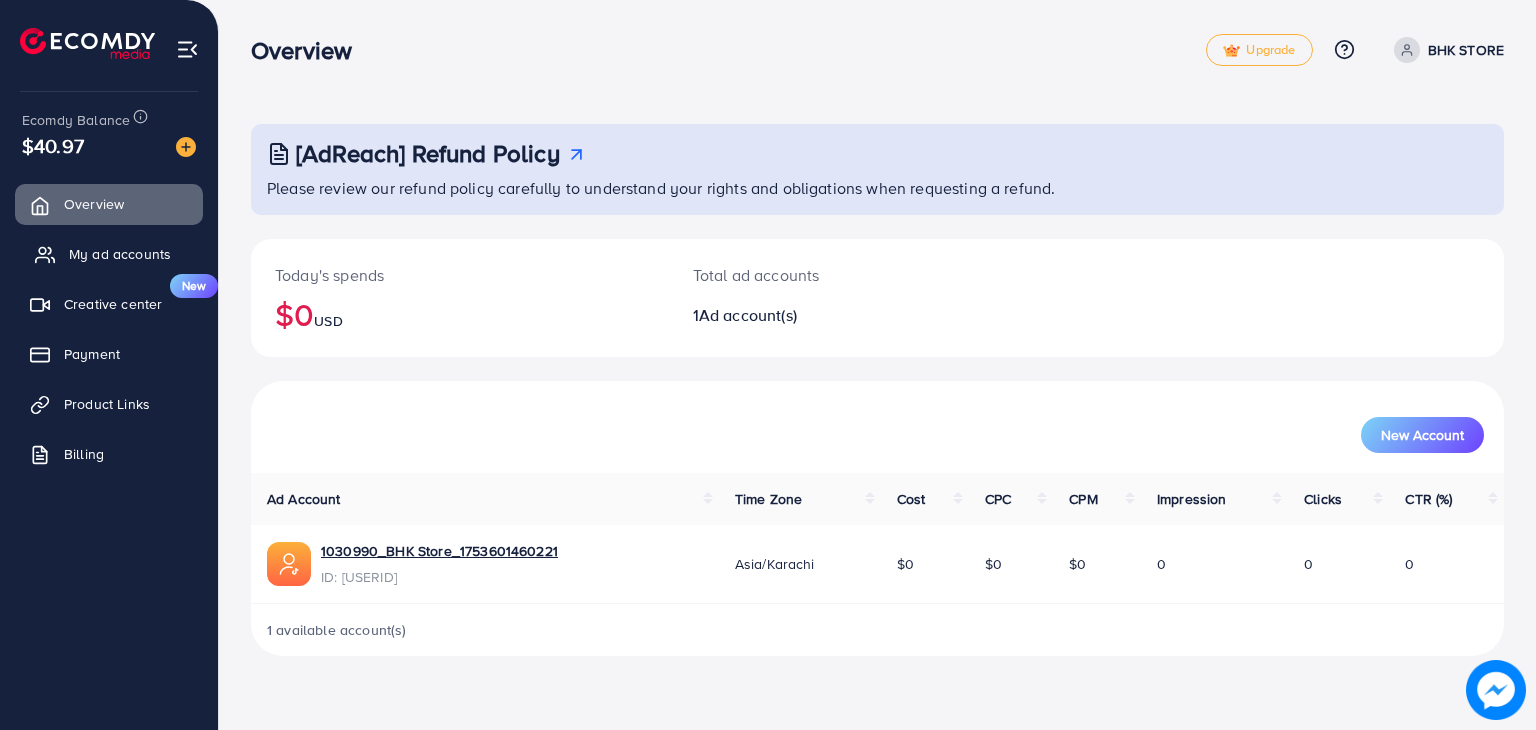 click on "My ad accounts" at bounding box center (120, 254) 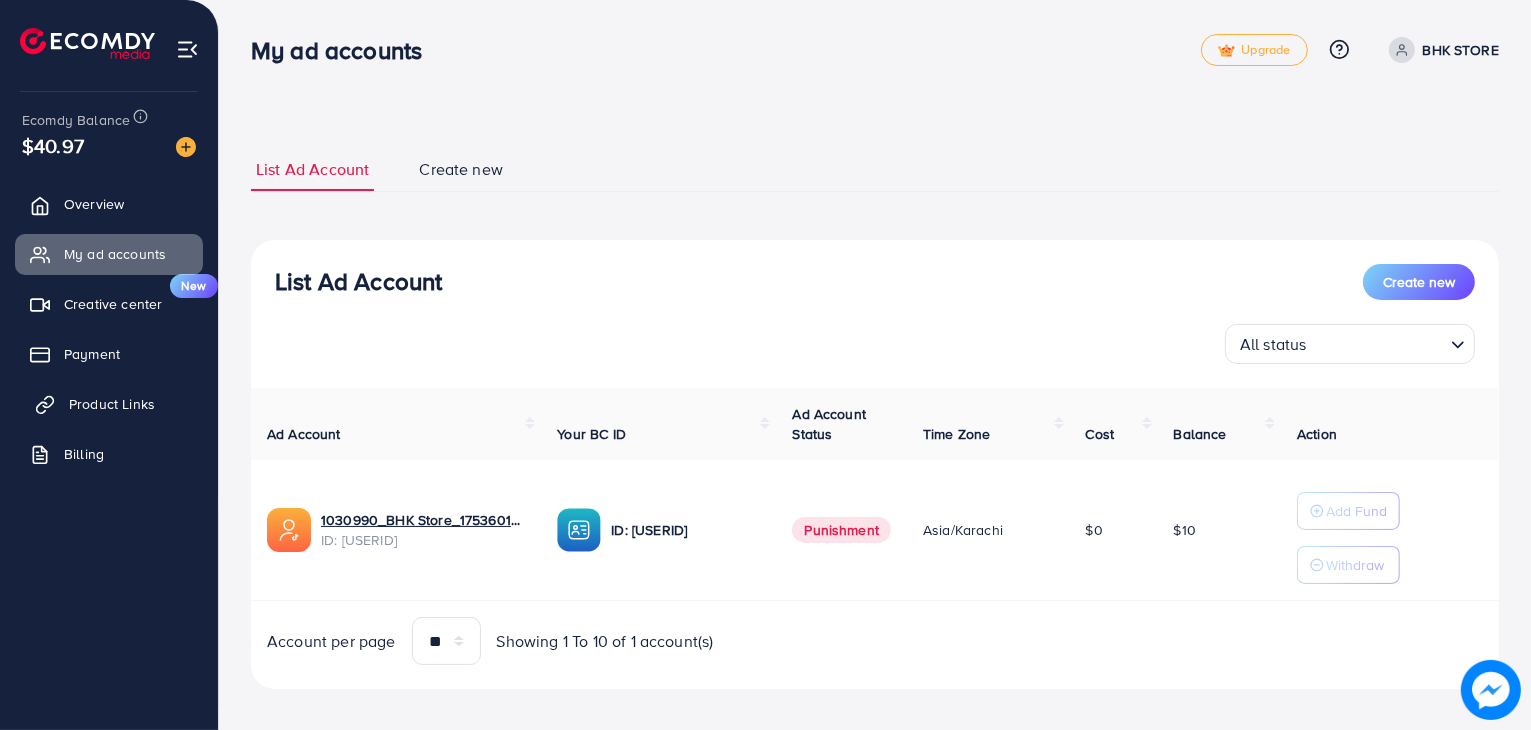 click on "Product Links" at bounding box center (109, 404) 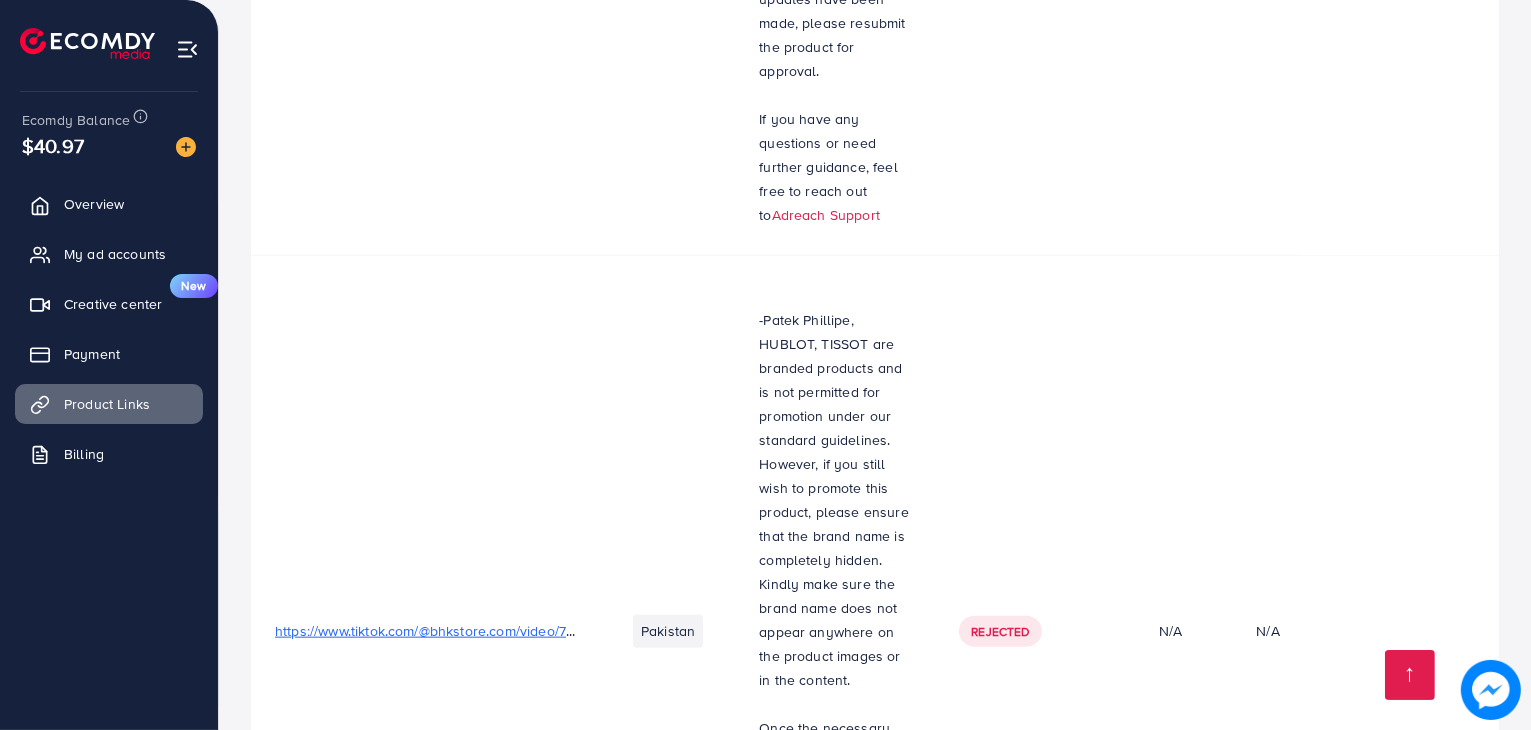 scroll, scrollTop: 2588, scrollLeft: 0, axis: vertical 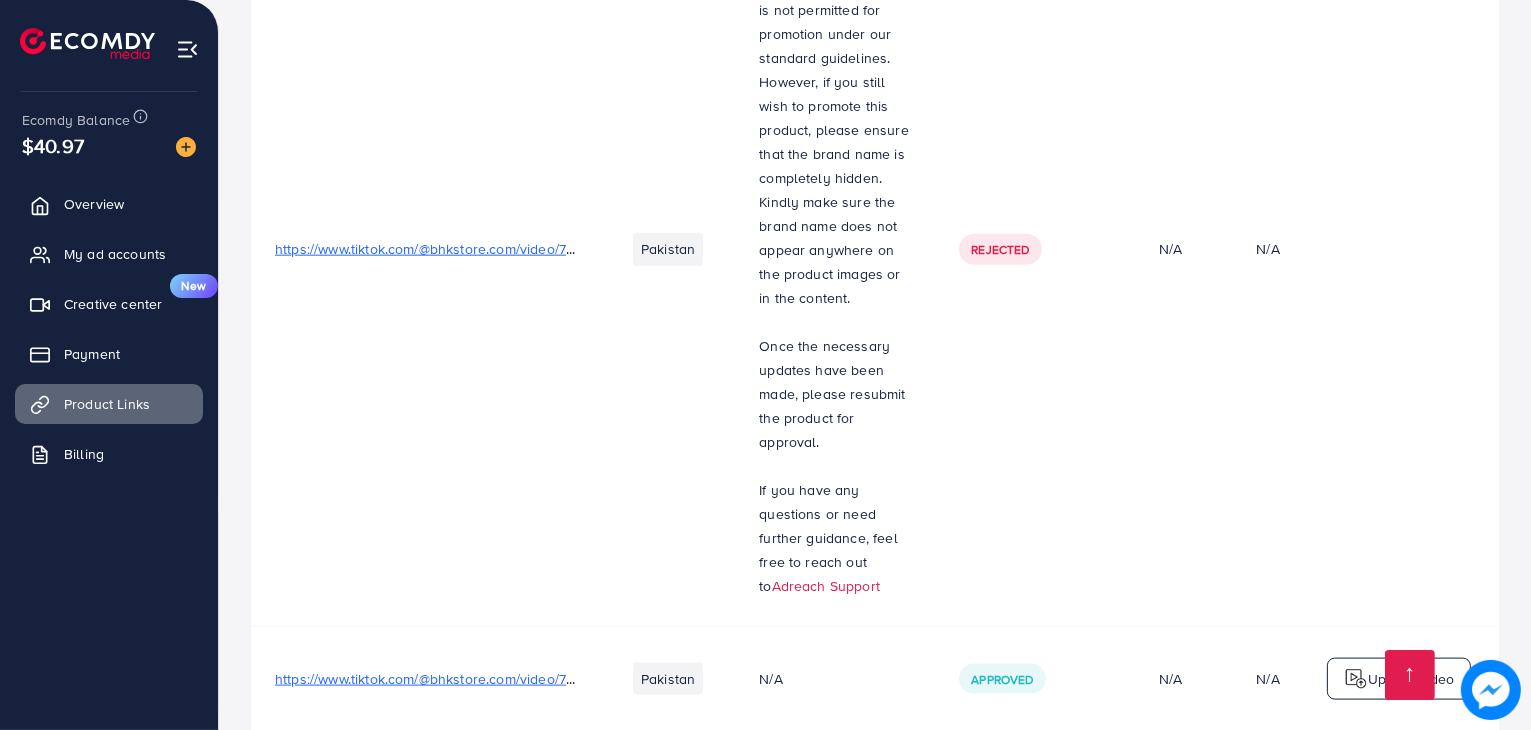 click on "https://www.tiktok.com/@bhkstore.com/video/7458581994679684368?is_from_webapp=1&sender_device=pc&web_id=7530358651497694738" at bounding box center [724, 679] 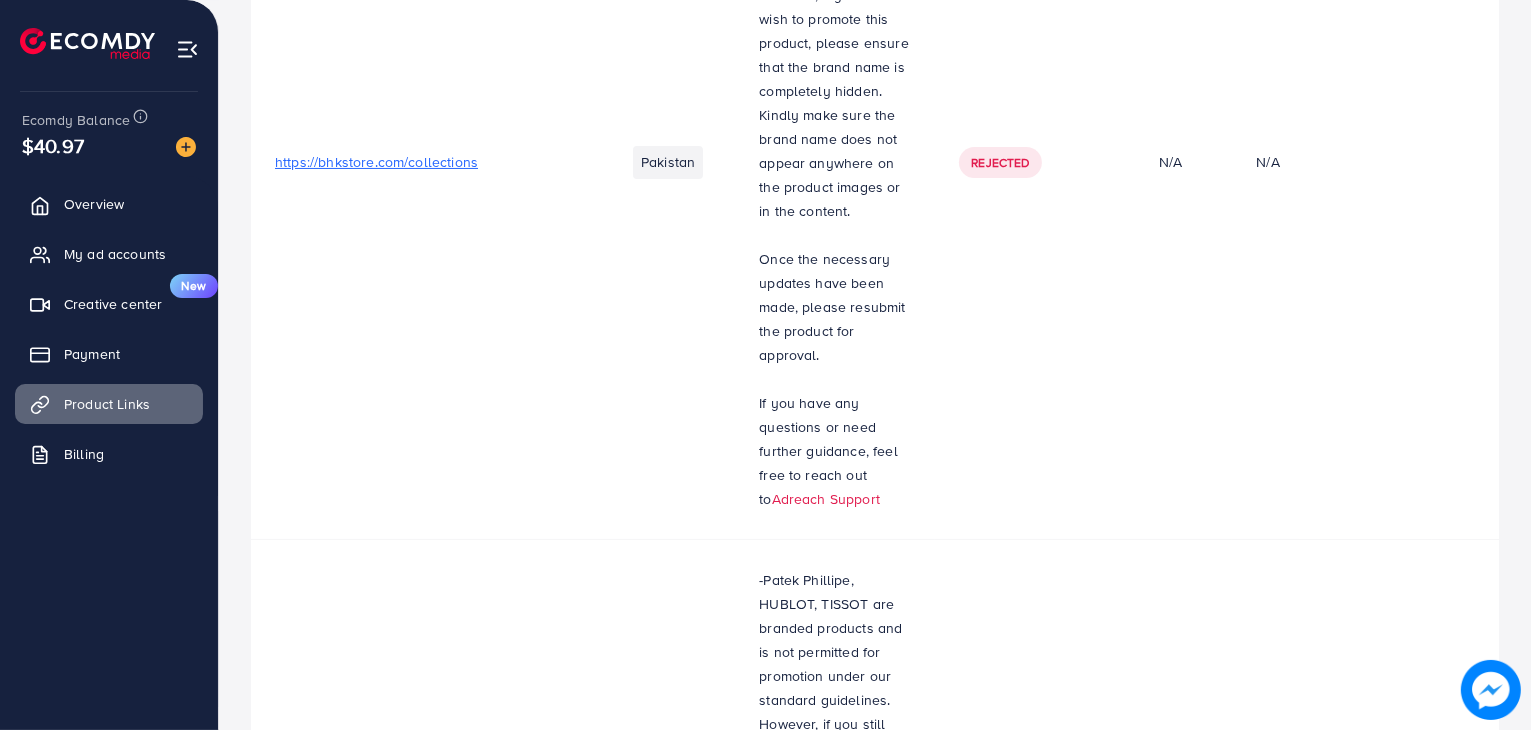 scroll, scrollTop: 0, scrollLeft: 0, axis: both 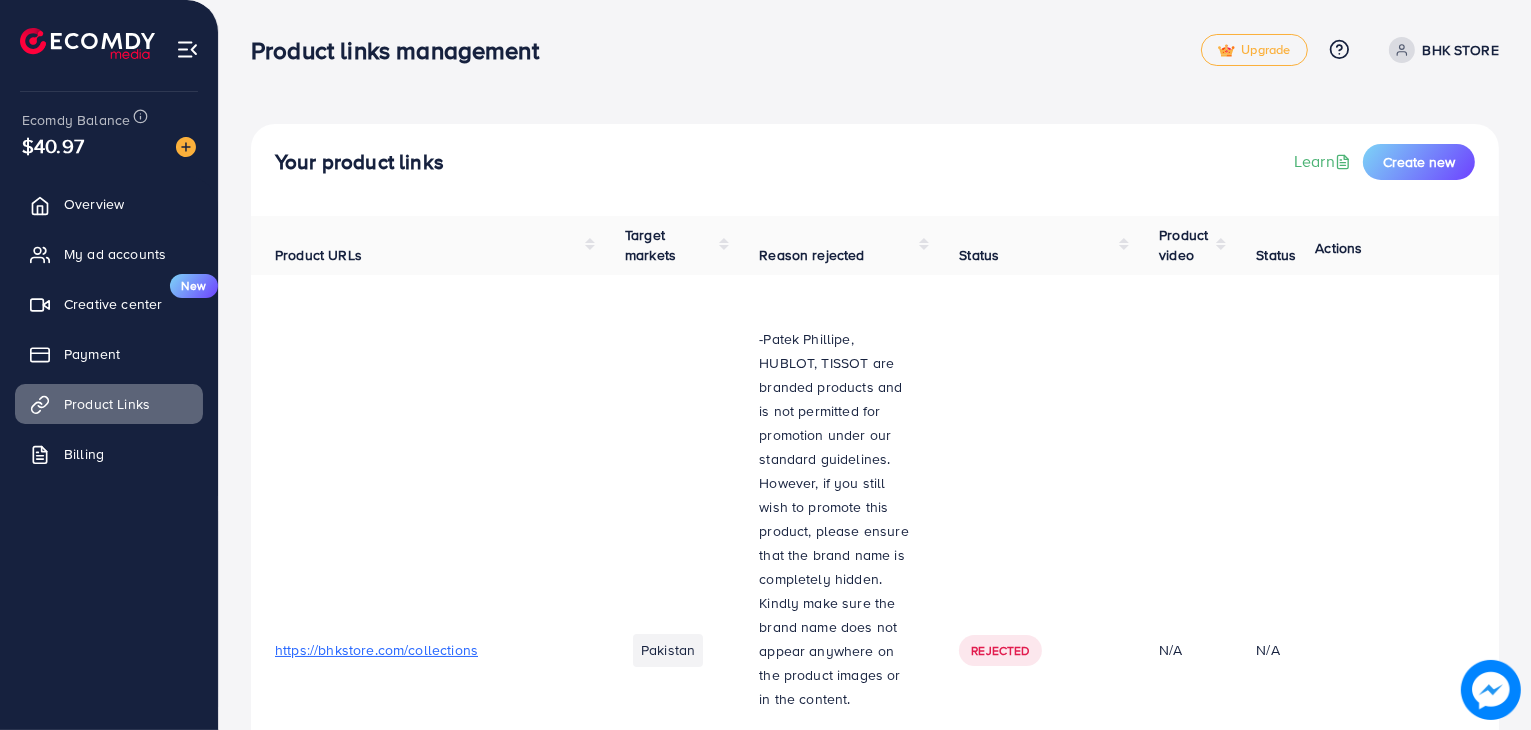 click on "Overview My ad accounts Creative center  New  Payment Product Links Billing" at bounding box center (109, 335) 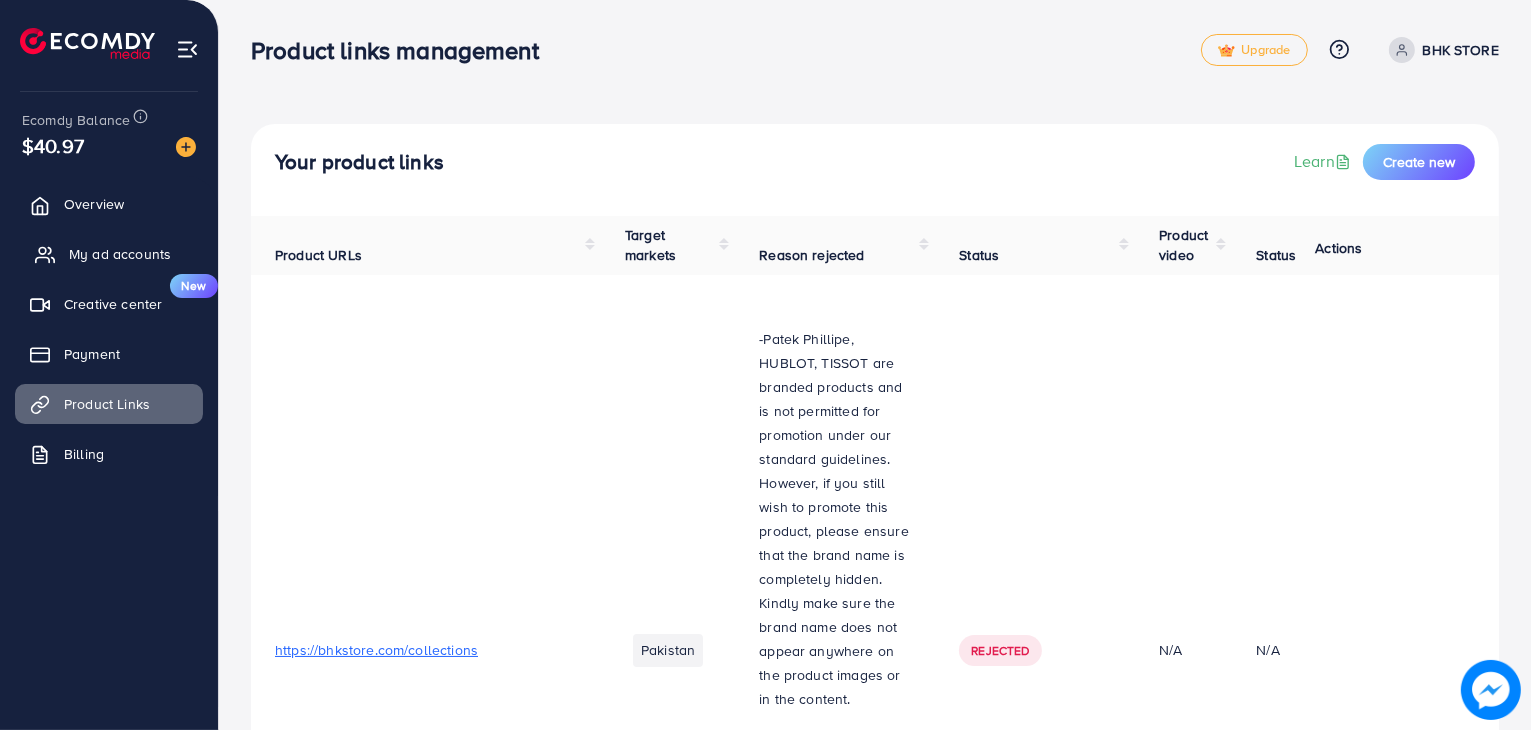 click on "My ad accounts" at bounding box center [120, 254] 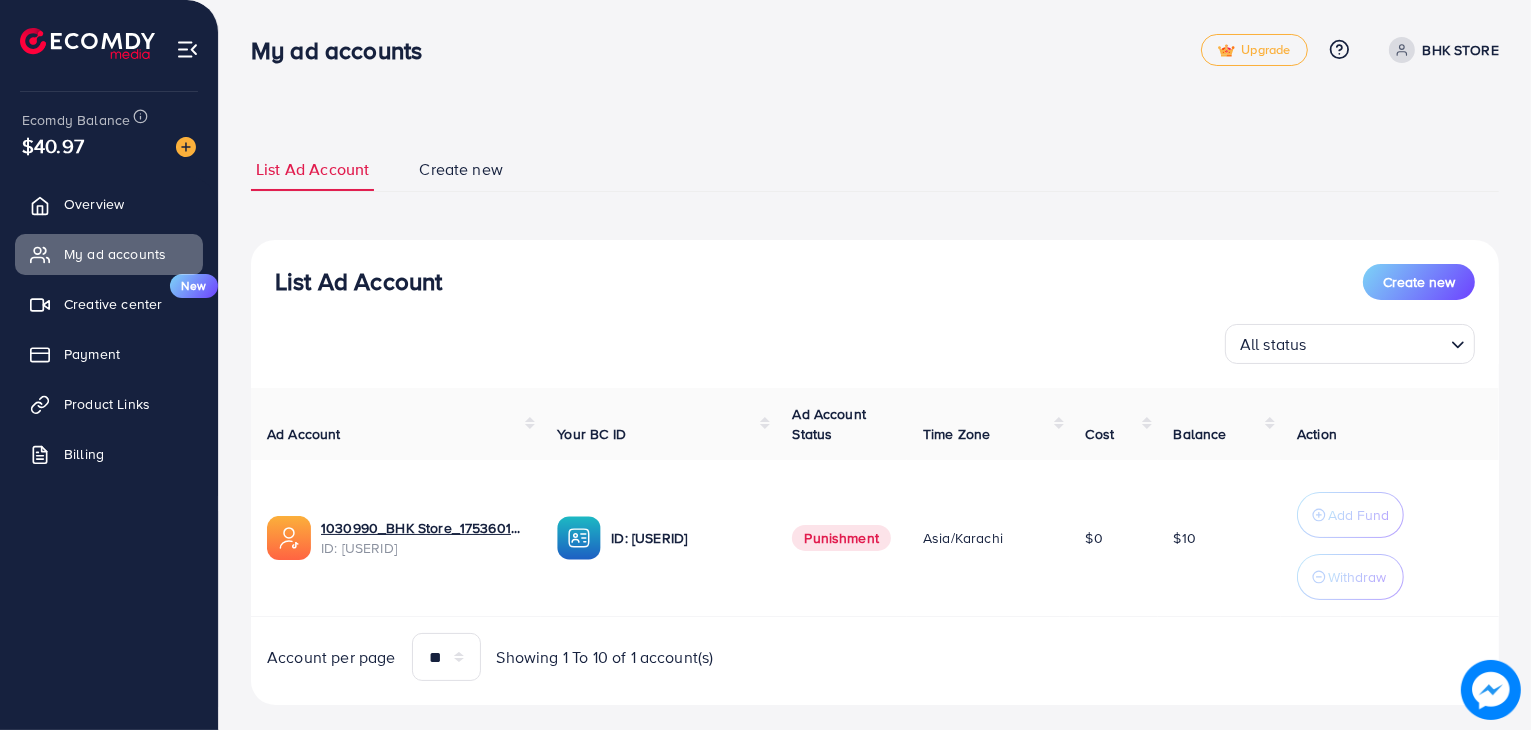 click on "$10" at bounding box center [1185, 538] 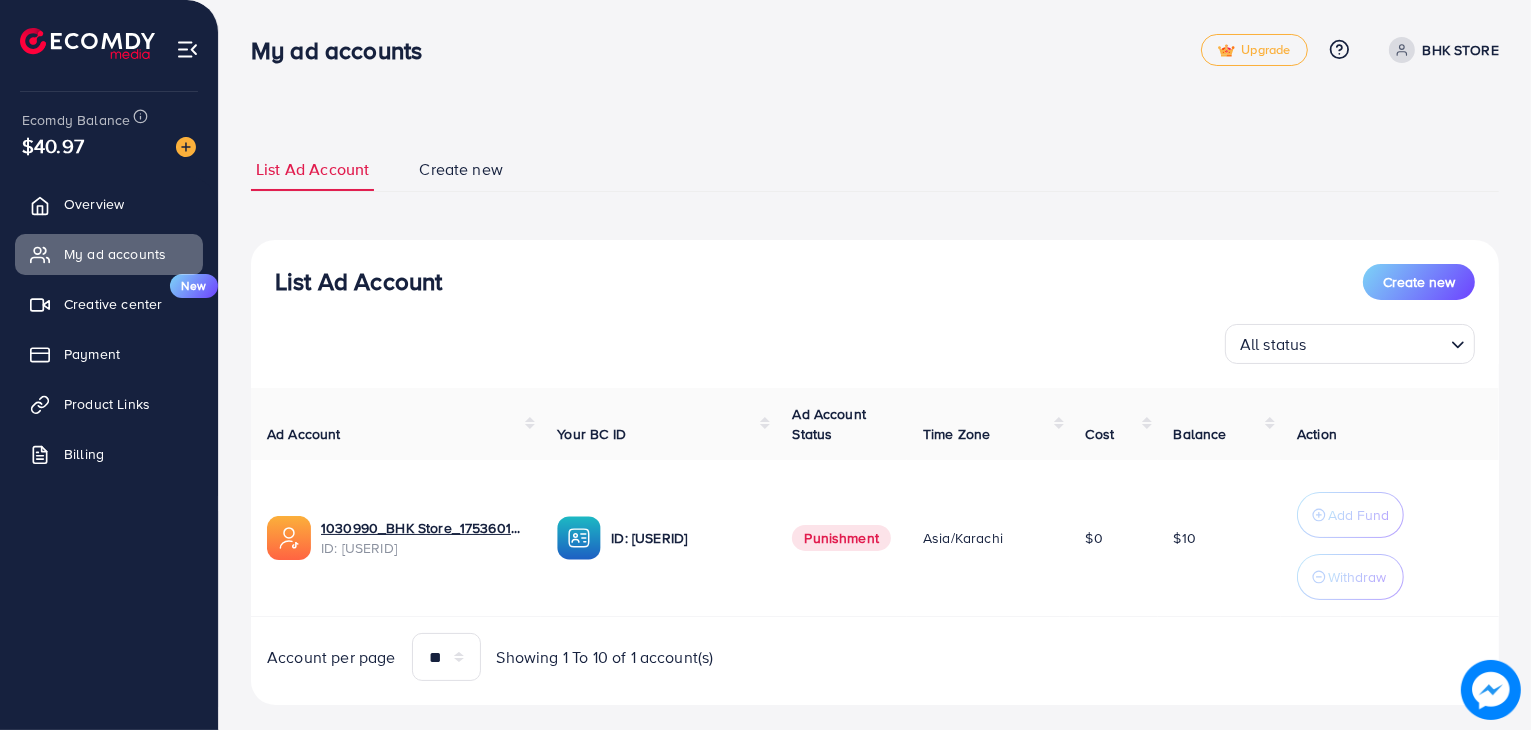 click on "ID: [USERID]" at bounding box center [658, 538] 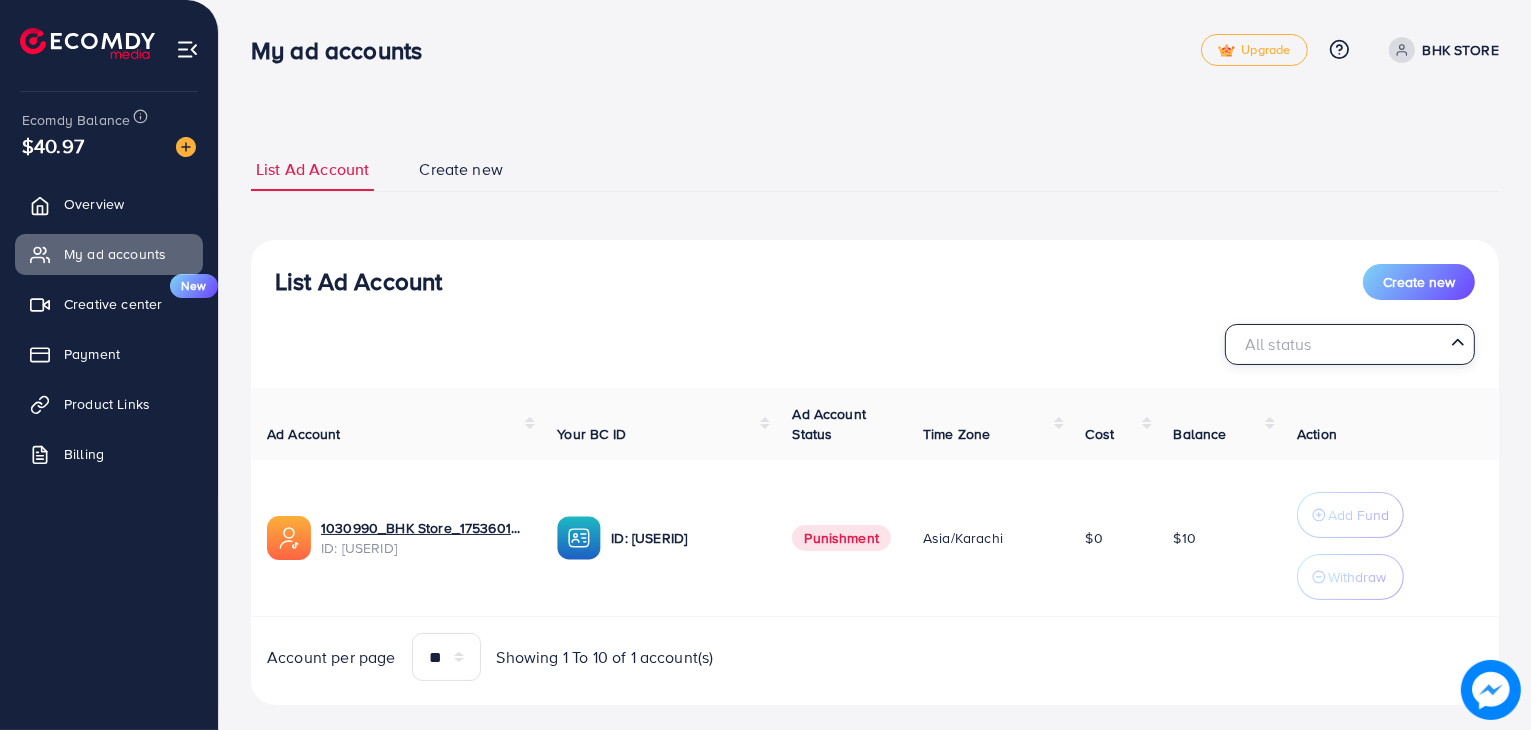 click on "All status" at bounding box center [1338, 342] 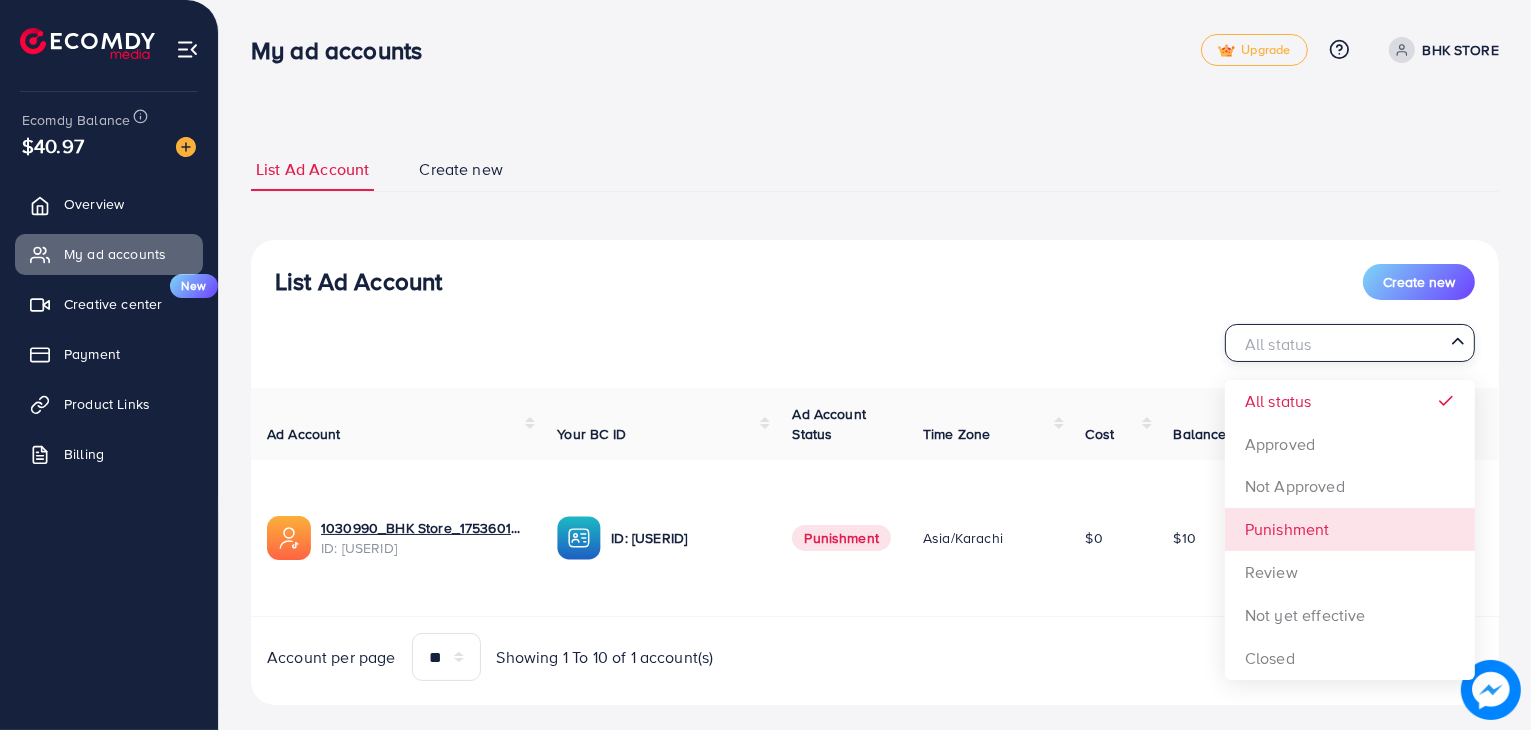 click on "$0" at bounding box center (1114, 538) 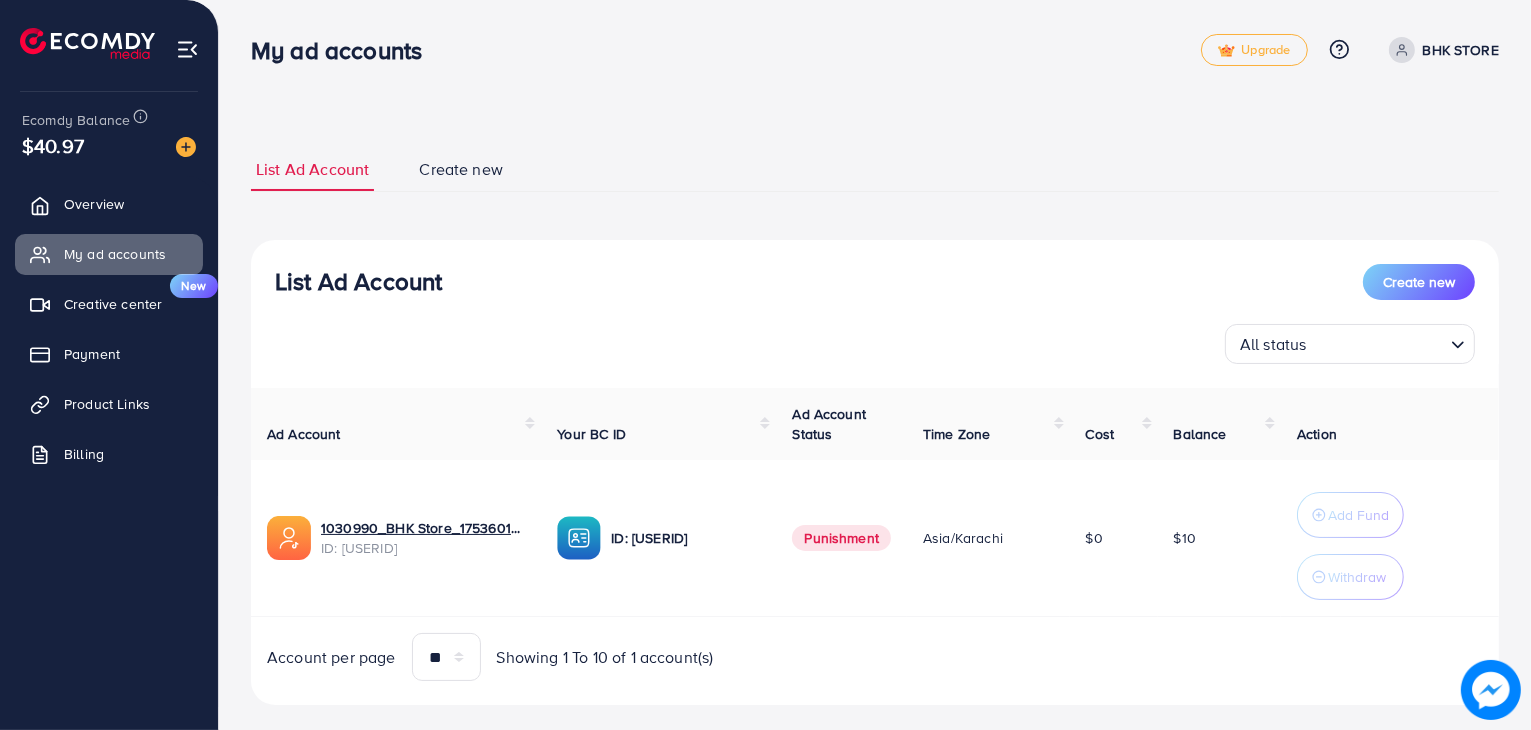 click on "$10" at bounding box center [1220, 538] 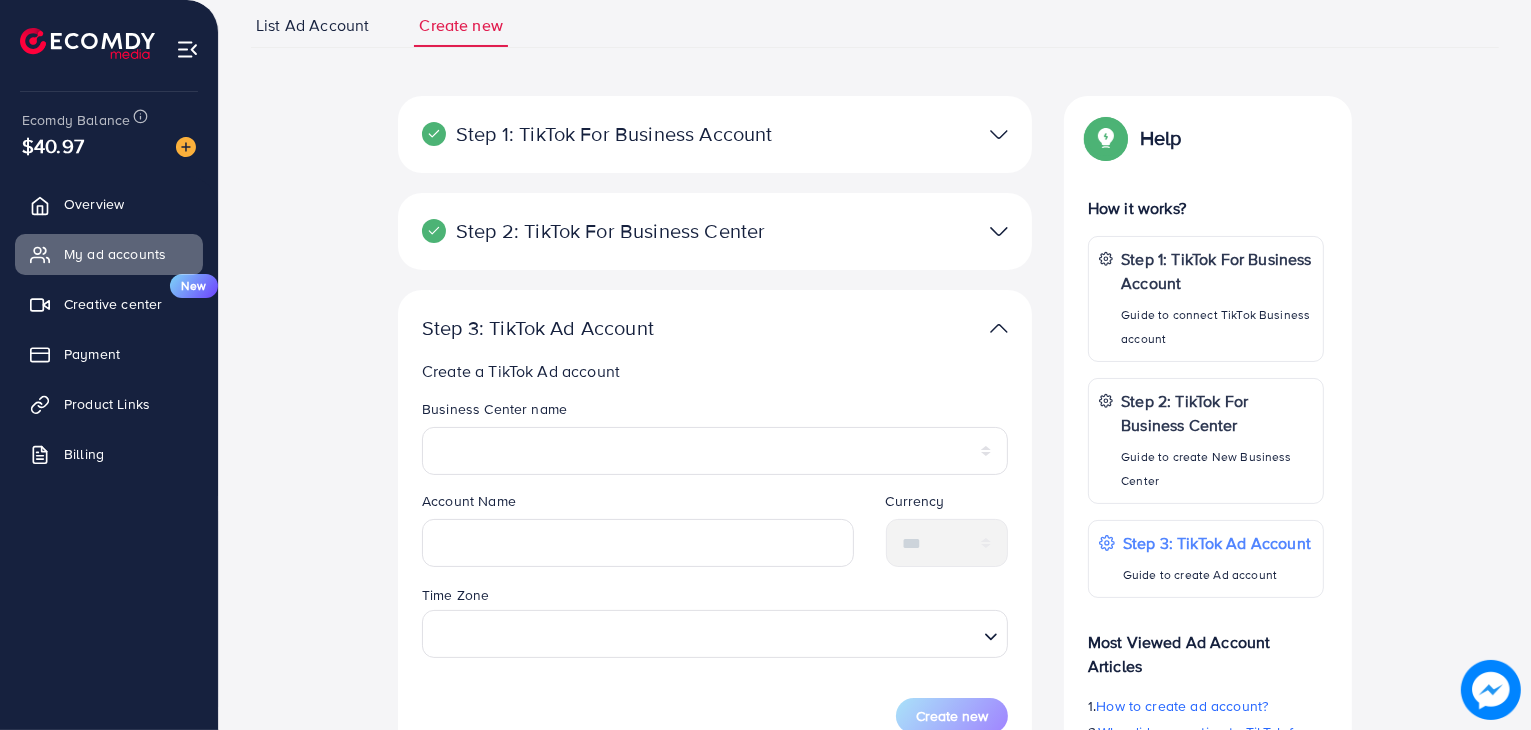 scroll, scrollTop: 0, scrollLeft: 0, axis: both 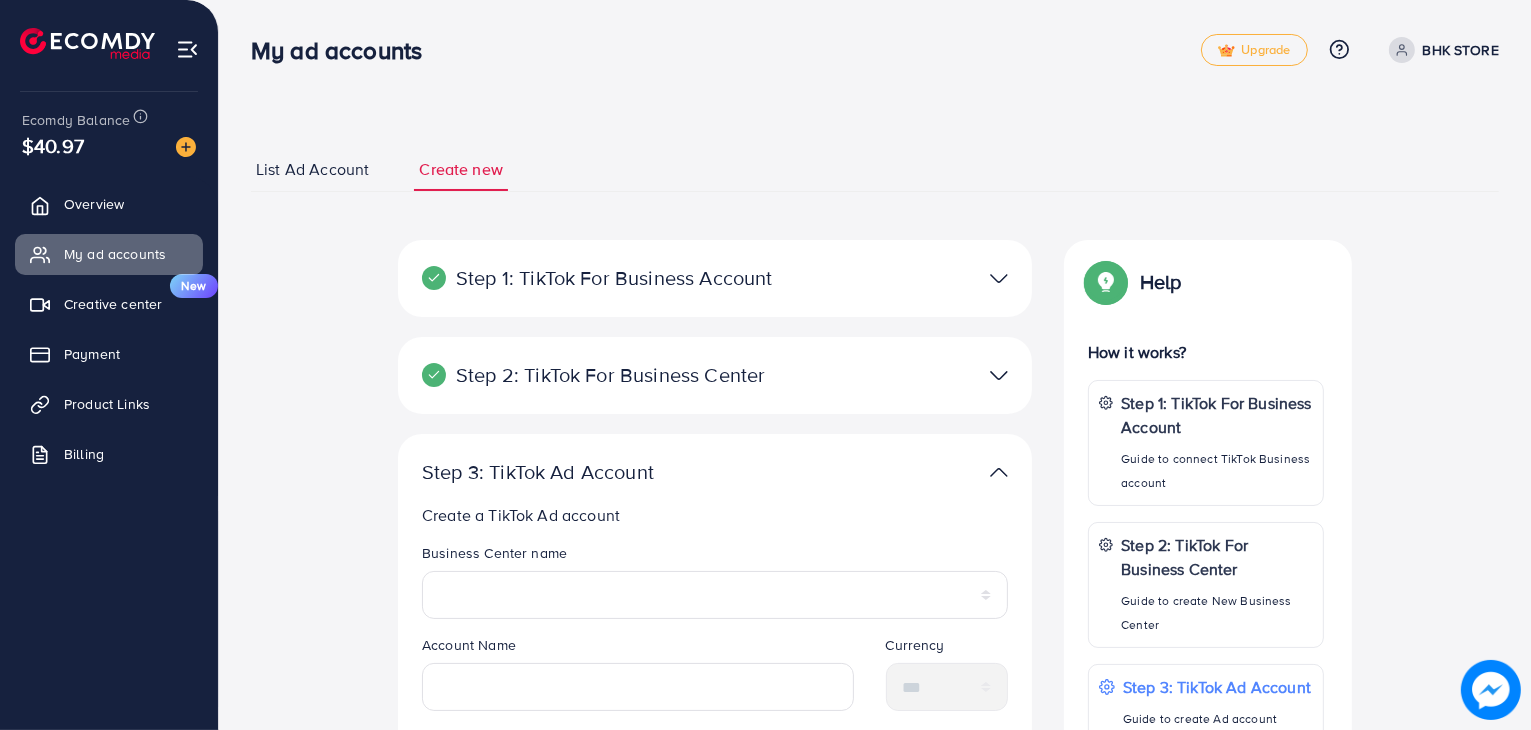 click on "Step 1: TikTok For Business Account" at bounding box center (612, 278) 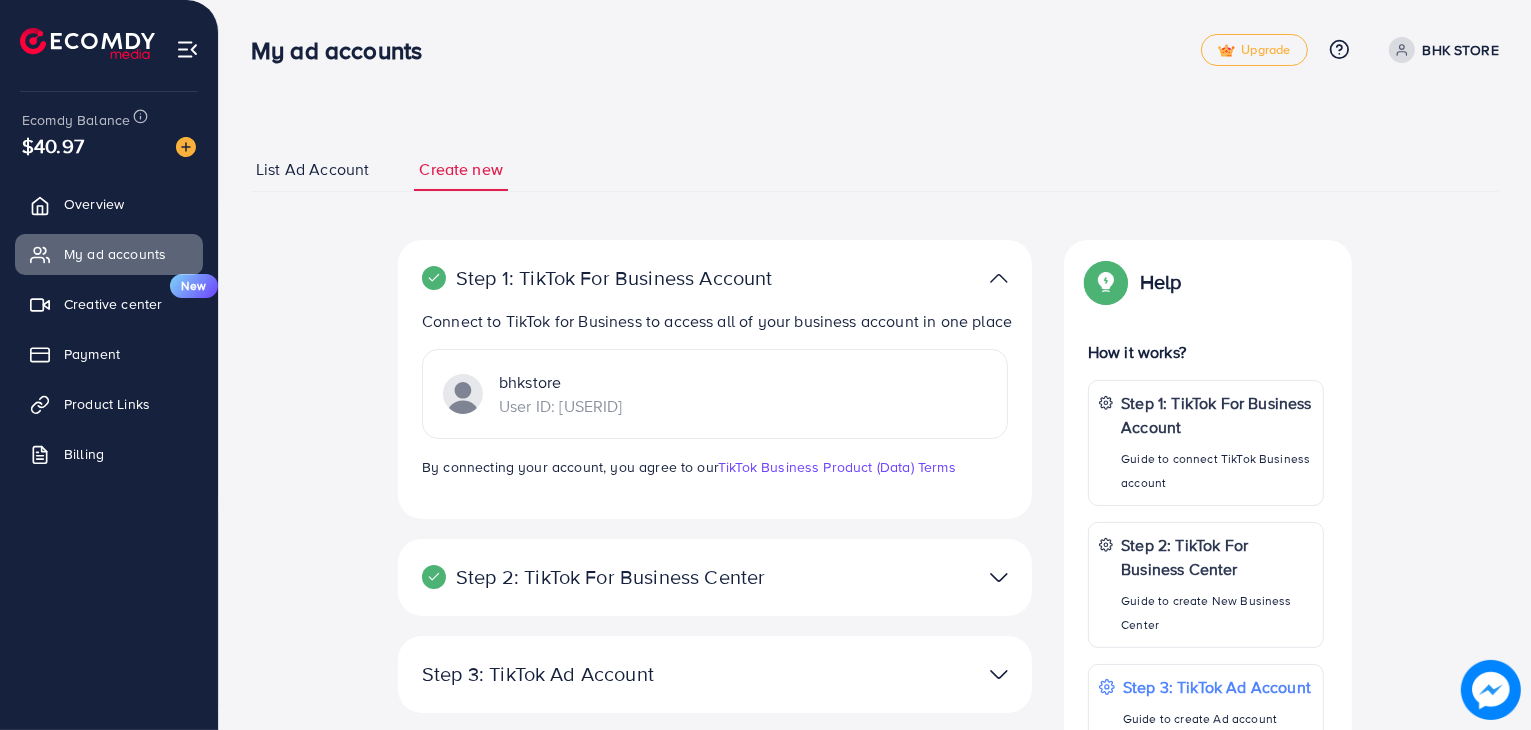 click on "Step 1: TikTok For Business Account" at bounding box center (612, 278) 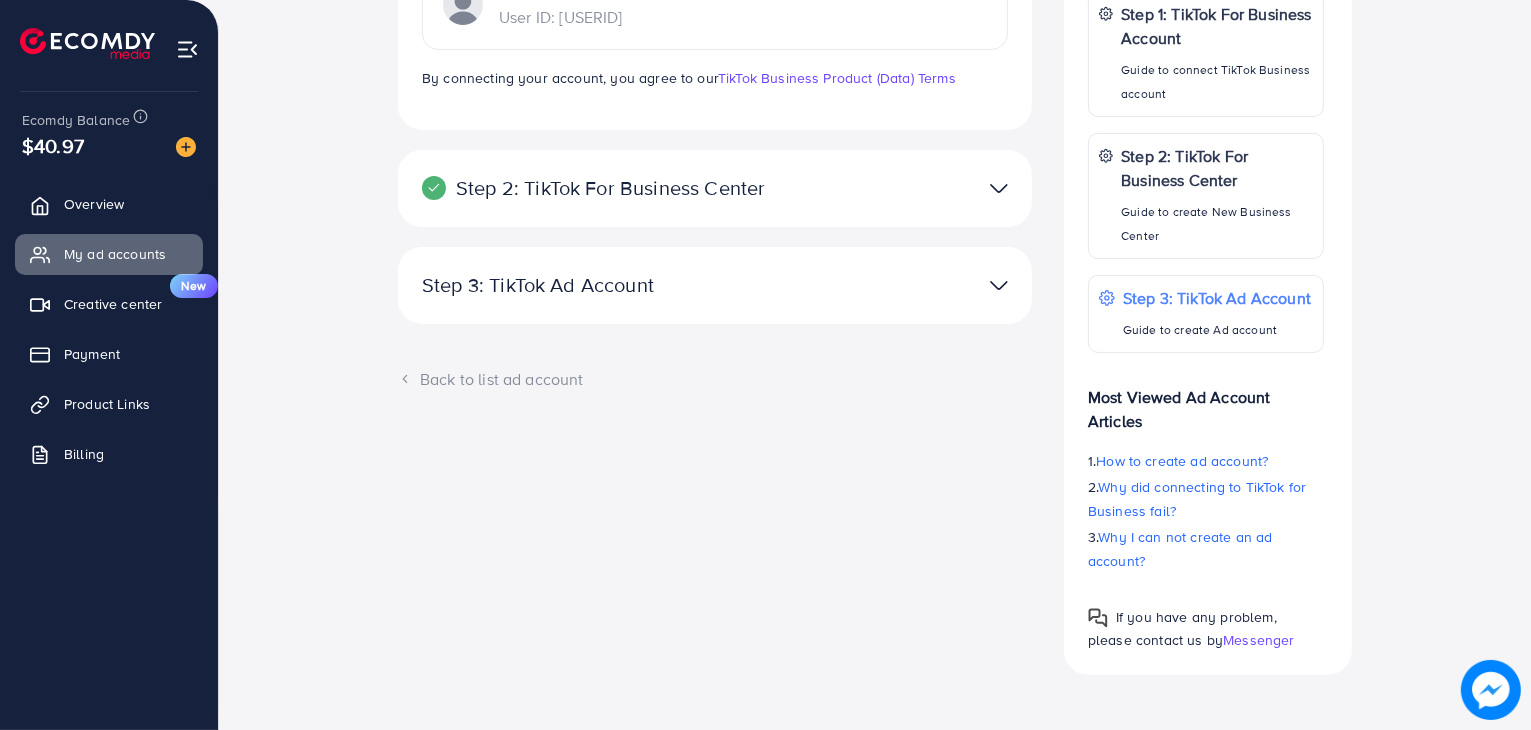 scroll, scrollTop: 0, scrollLeft: 0, axis: both 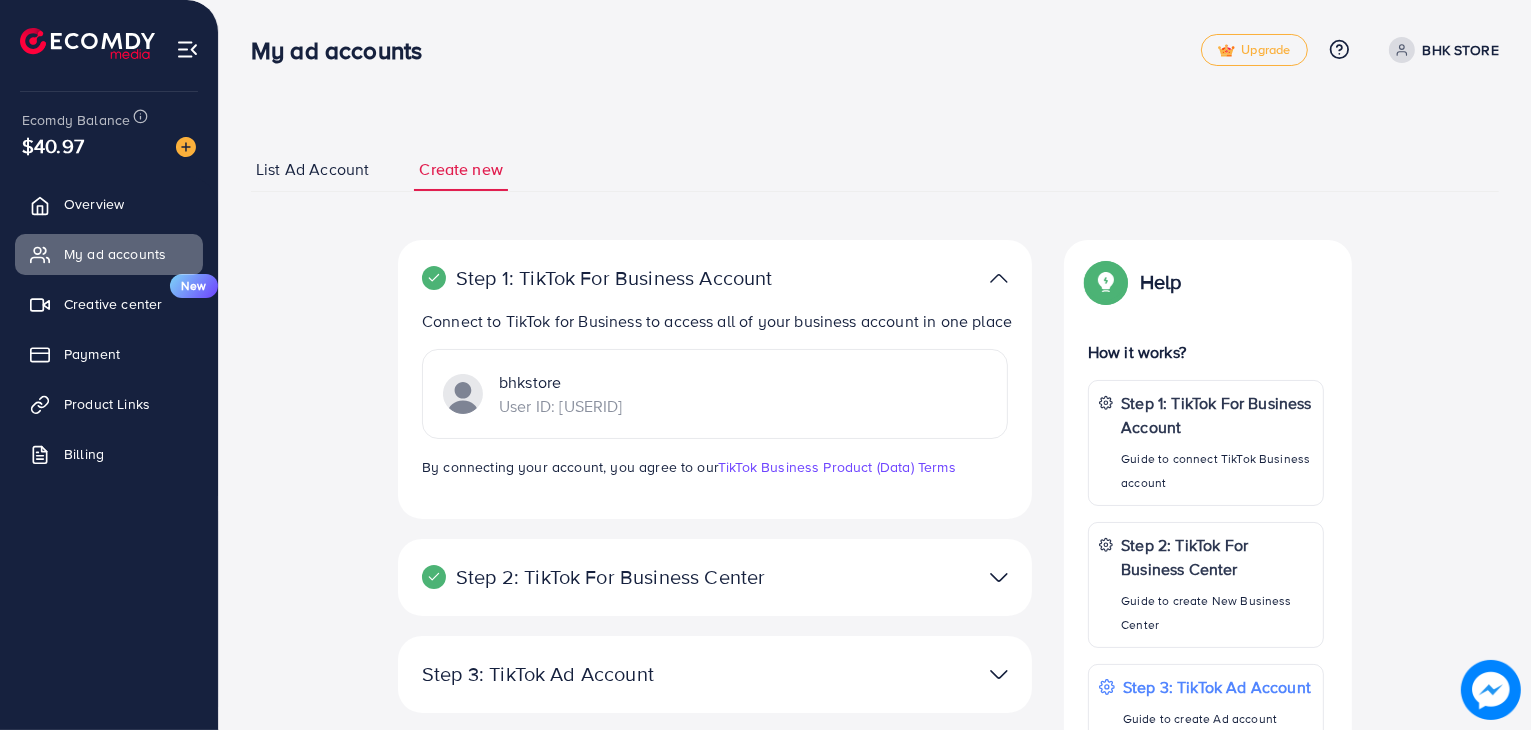 click at bounding box center [999, 278] 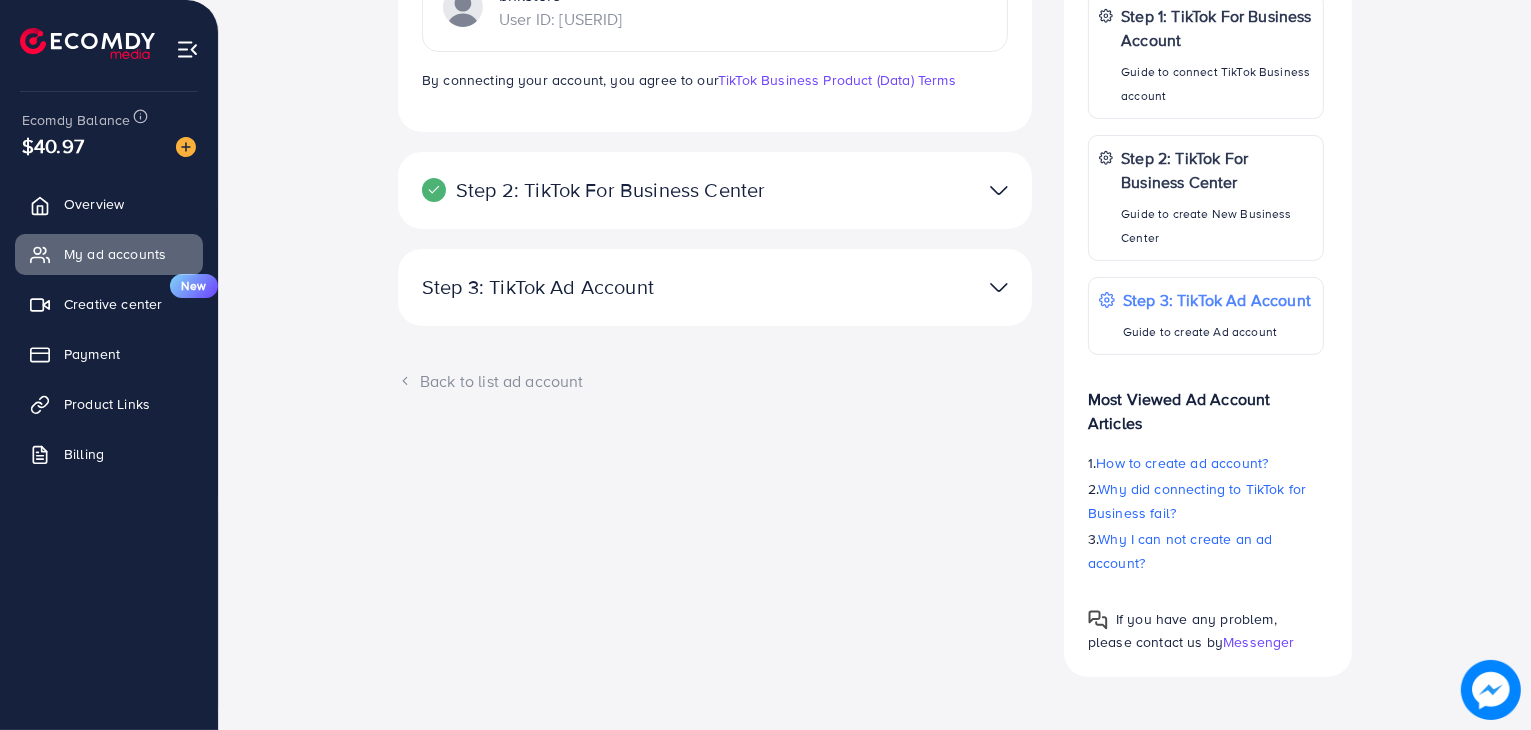 scroll, scrollTop: 389, scrollLeft: 0, axis: vertical 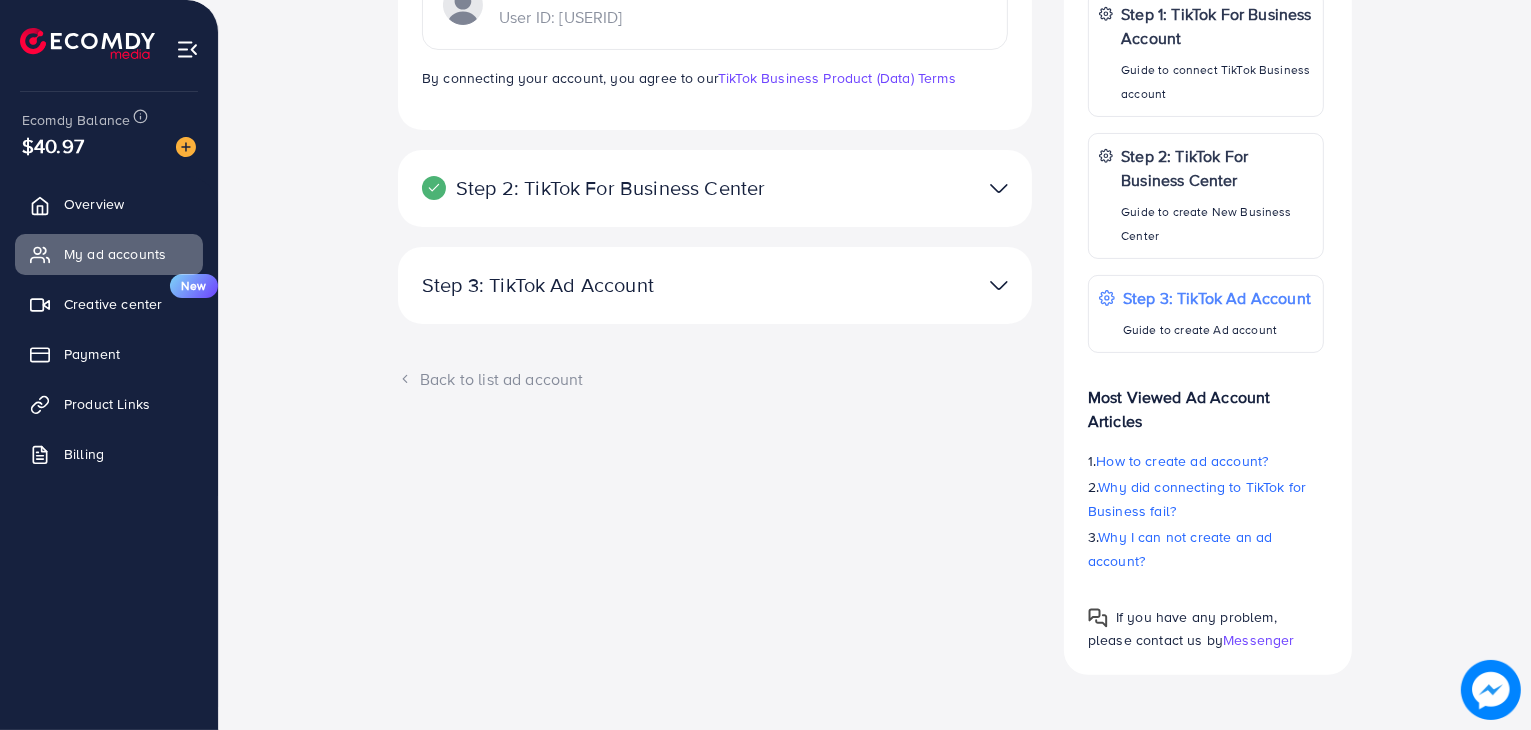click at bounding box center [999, 188] 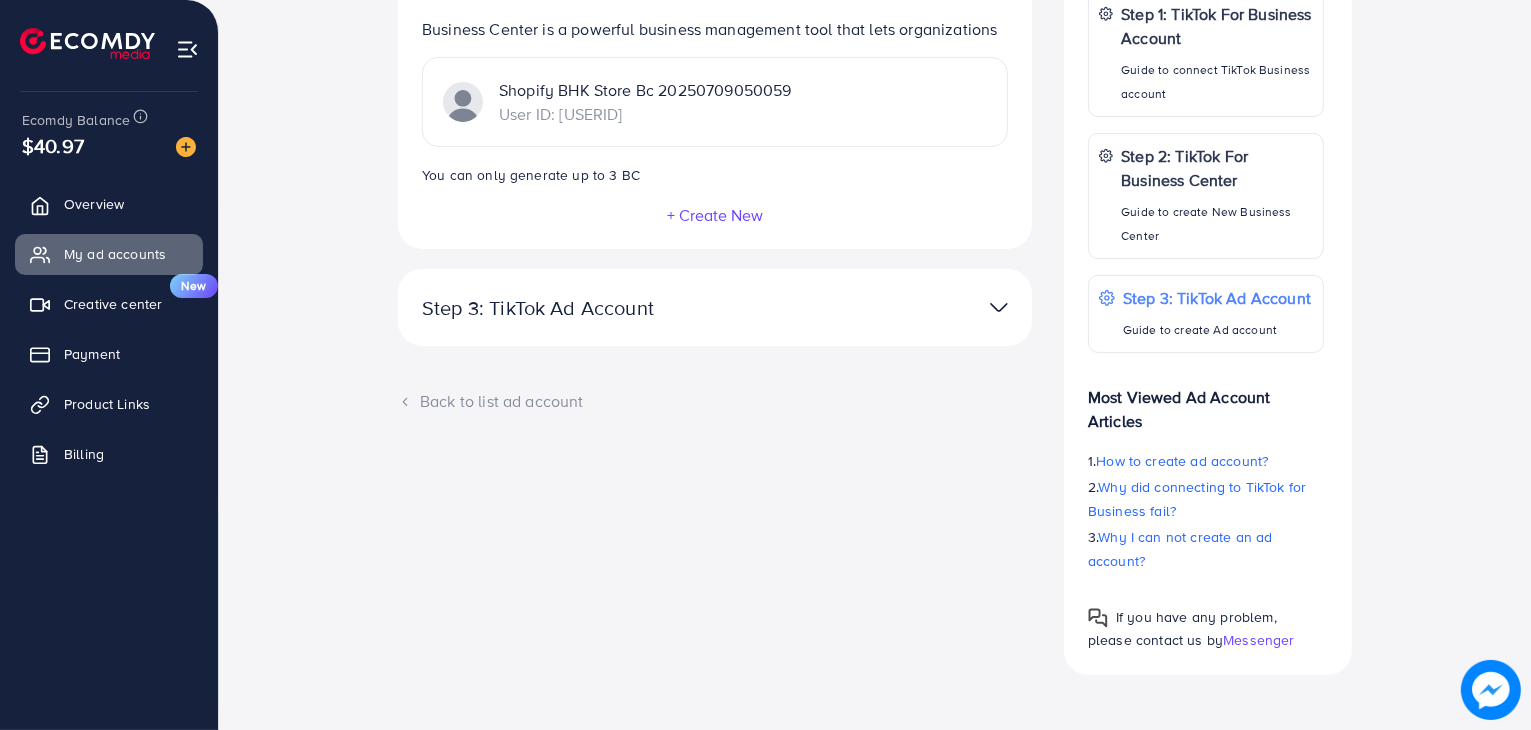 click at bounding box center [999, 307] 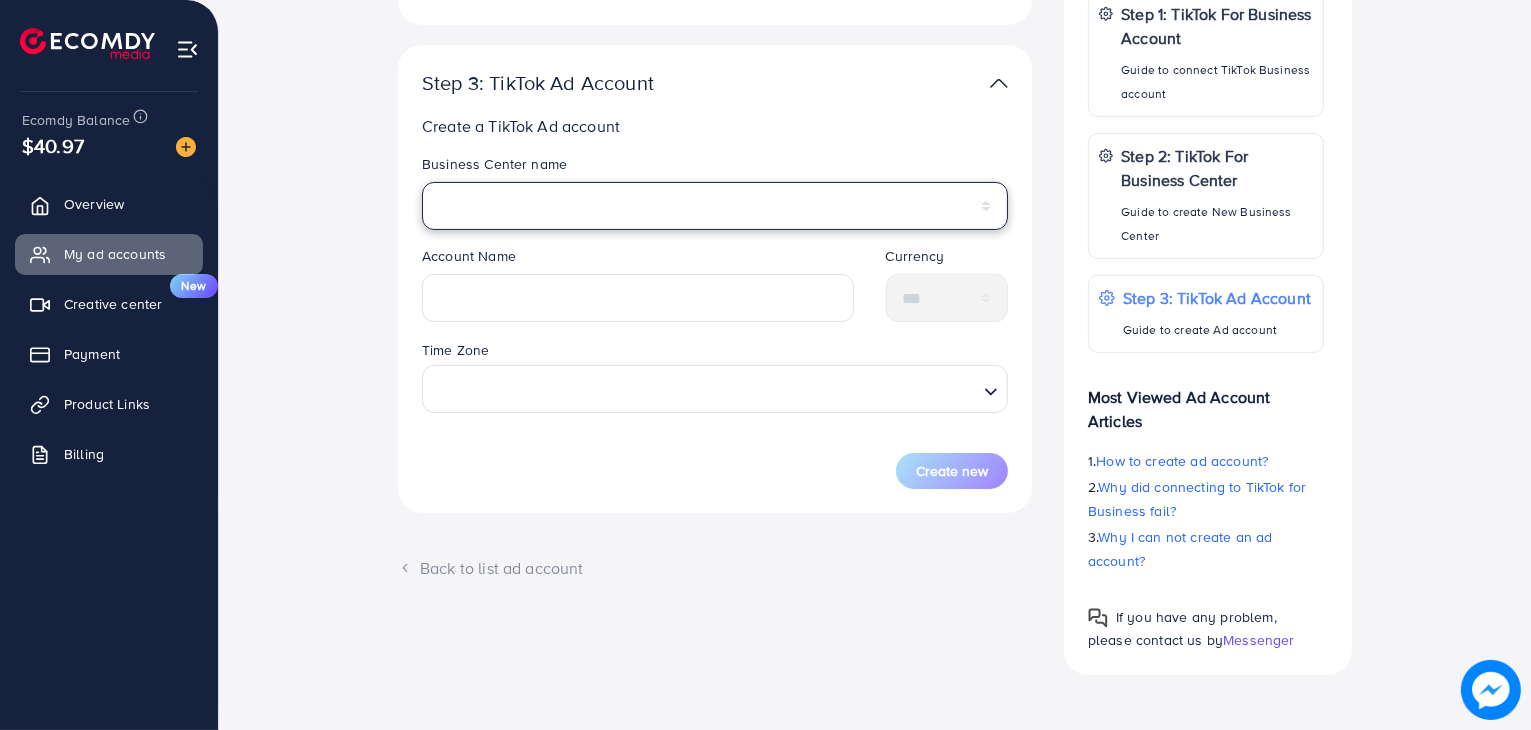 click on "**********" at bounding box center (715, 206) 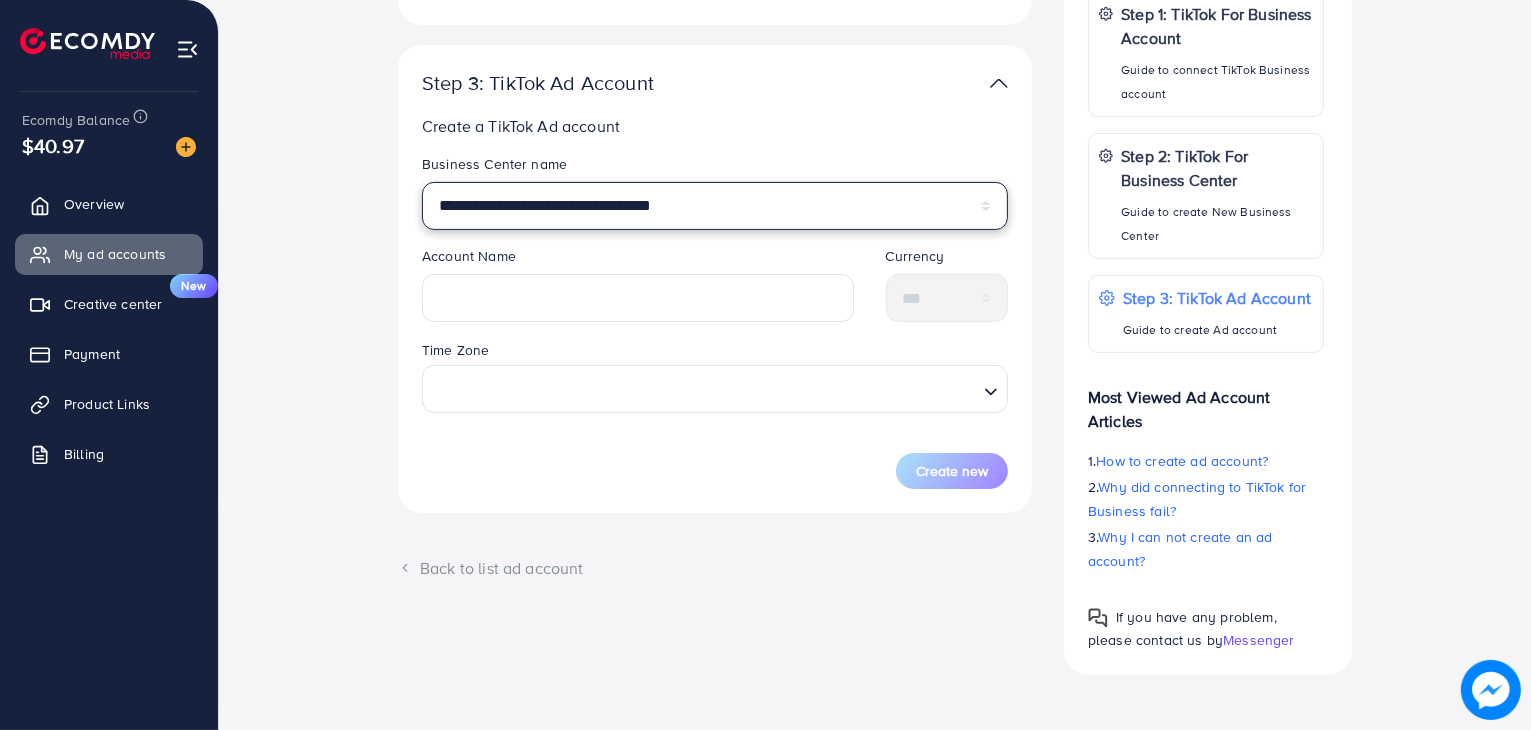 click on "**********" at bounding box center [715, 206] 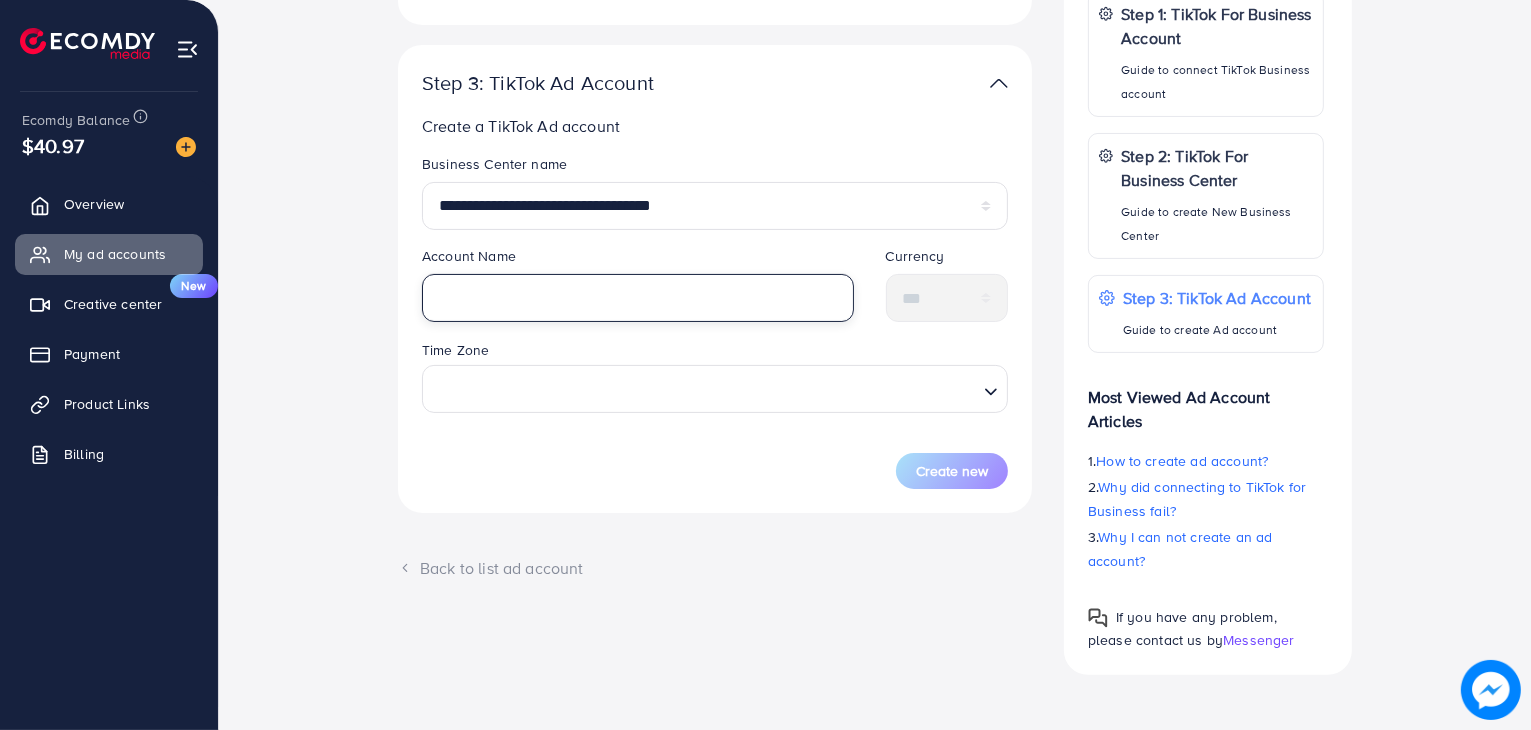 click at bounding box center [638, 298] 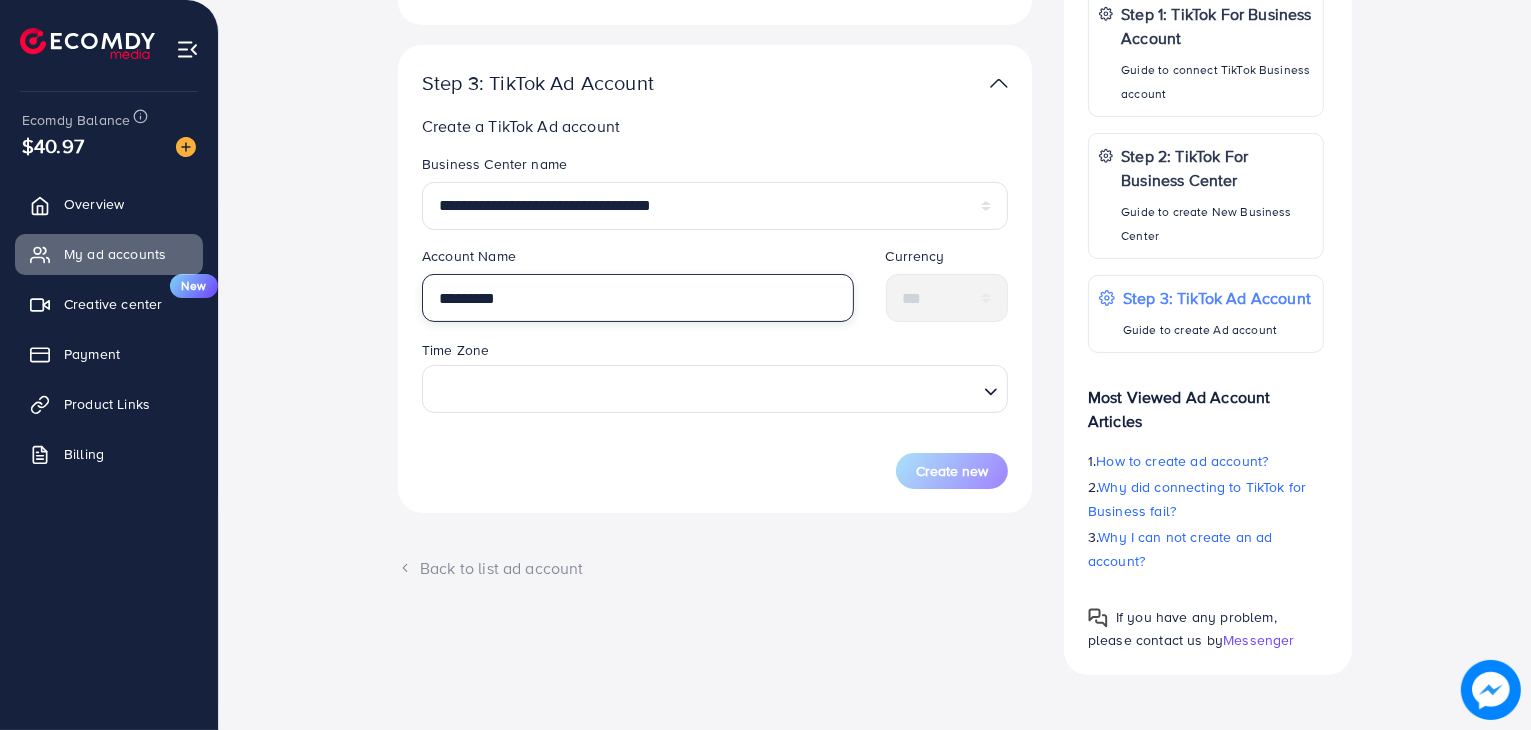type on "*********" 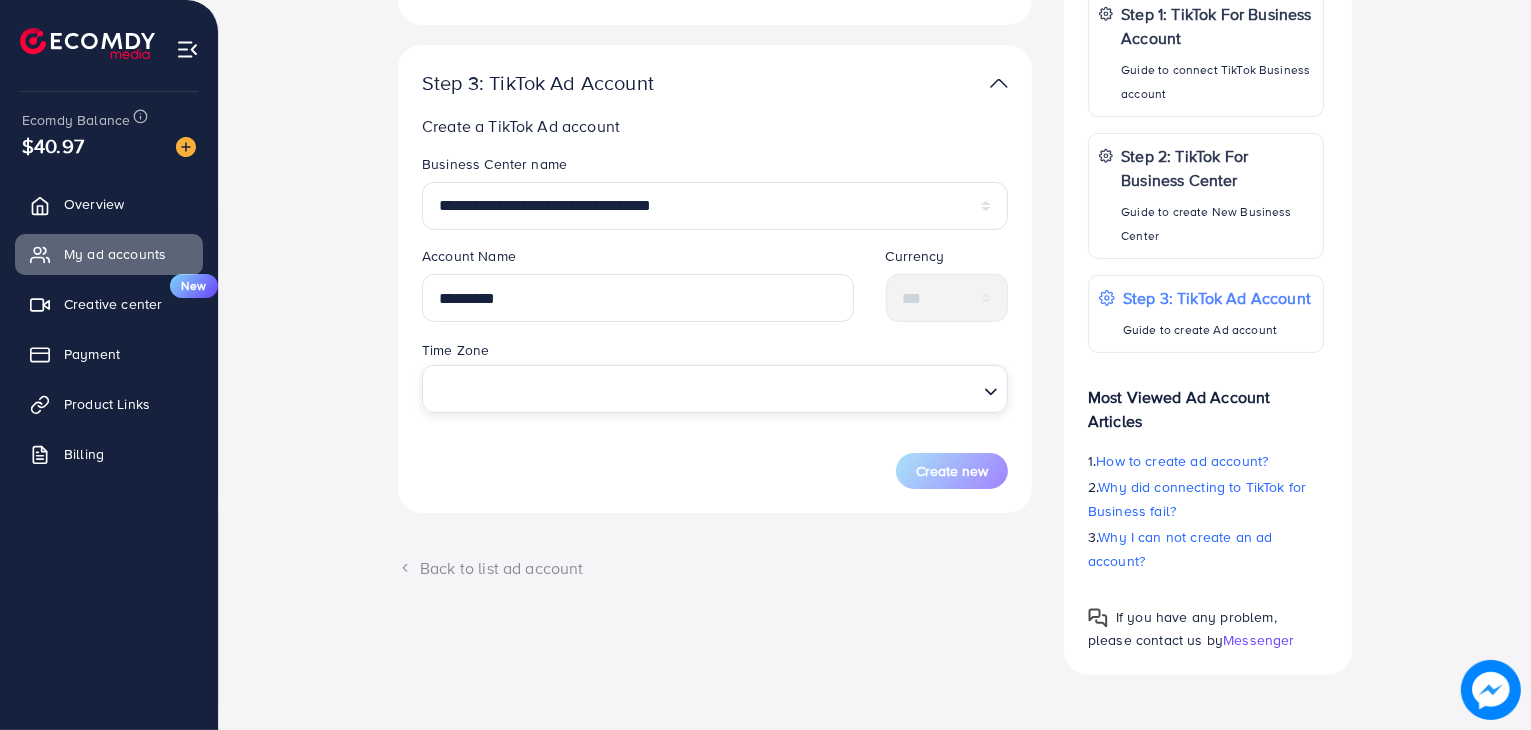click at bounding box center [703, 388] 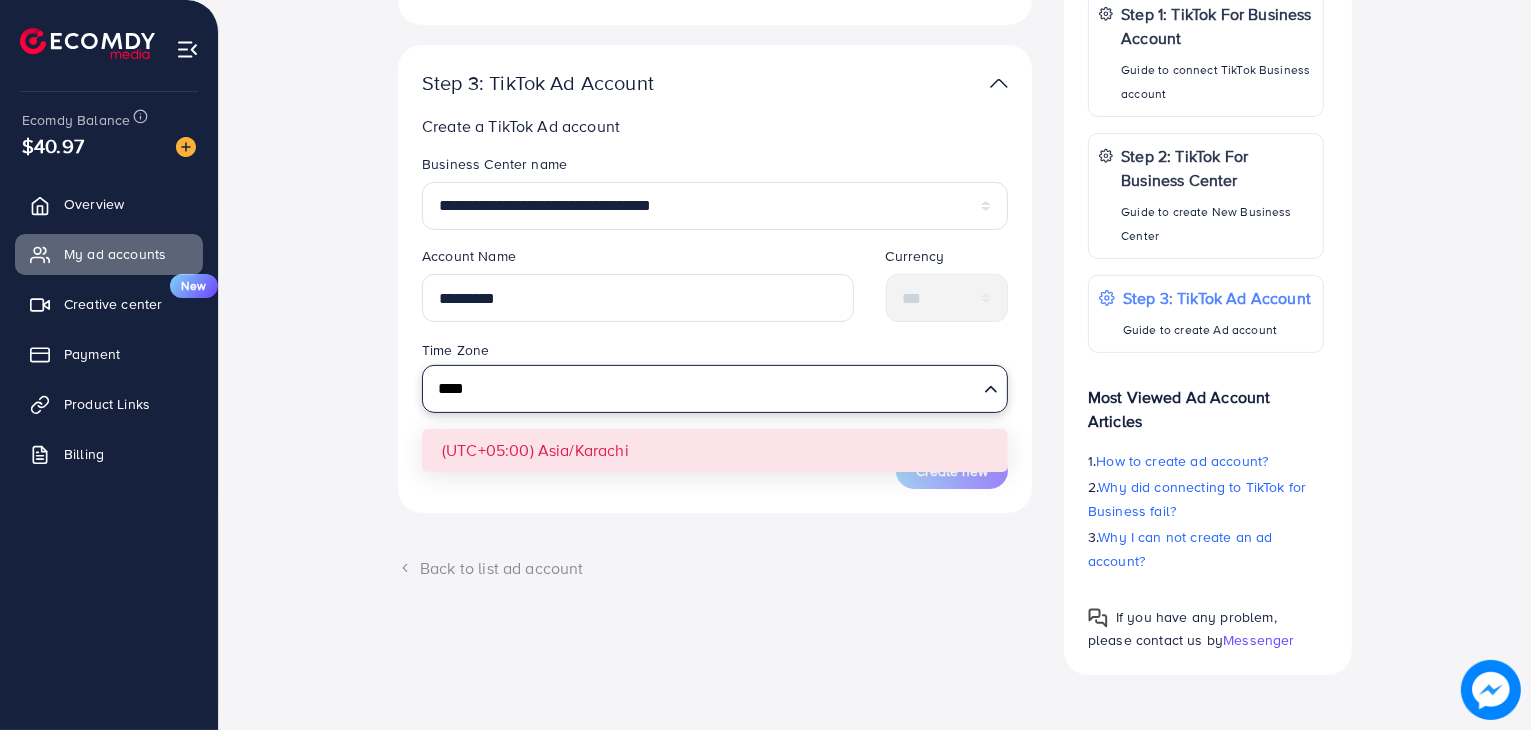 type on "****" 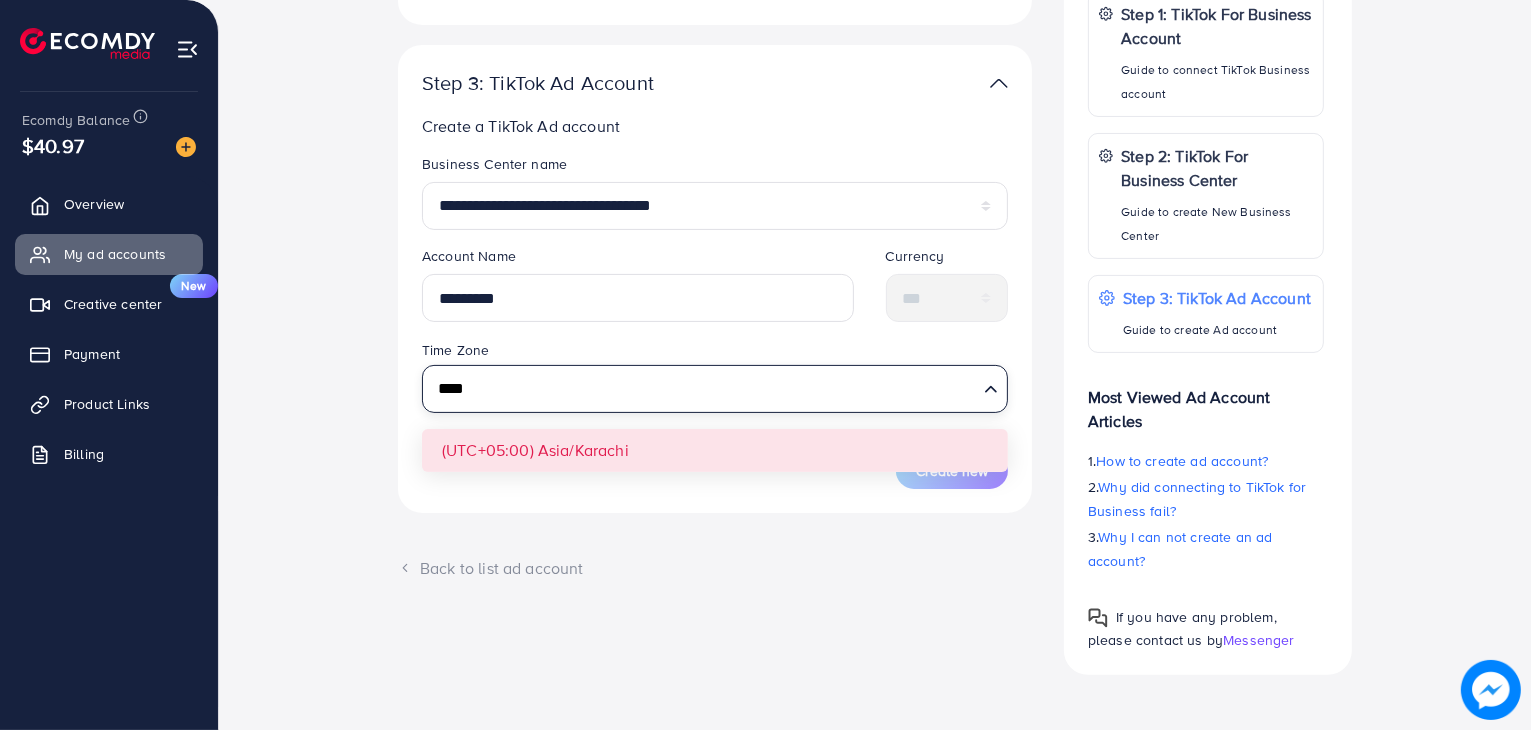 type 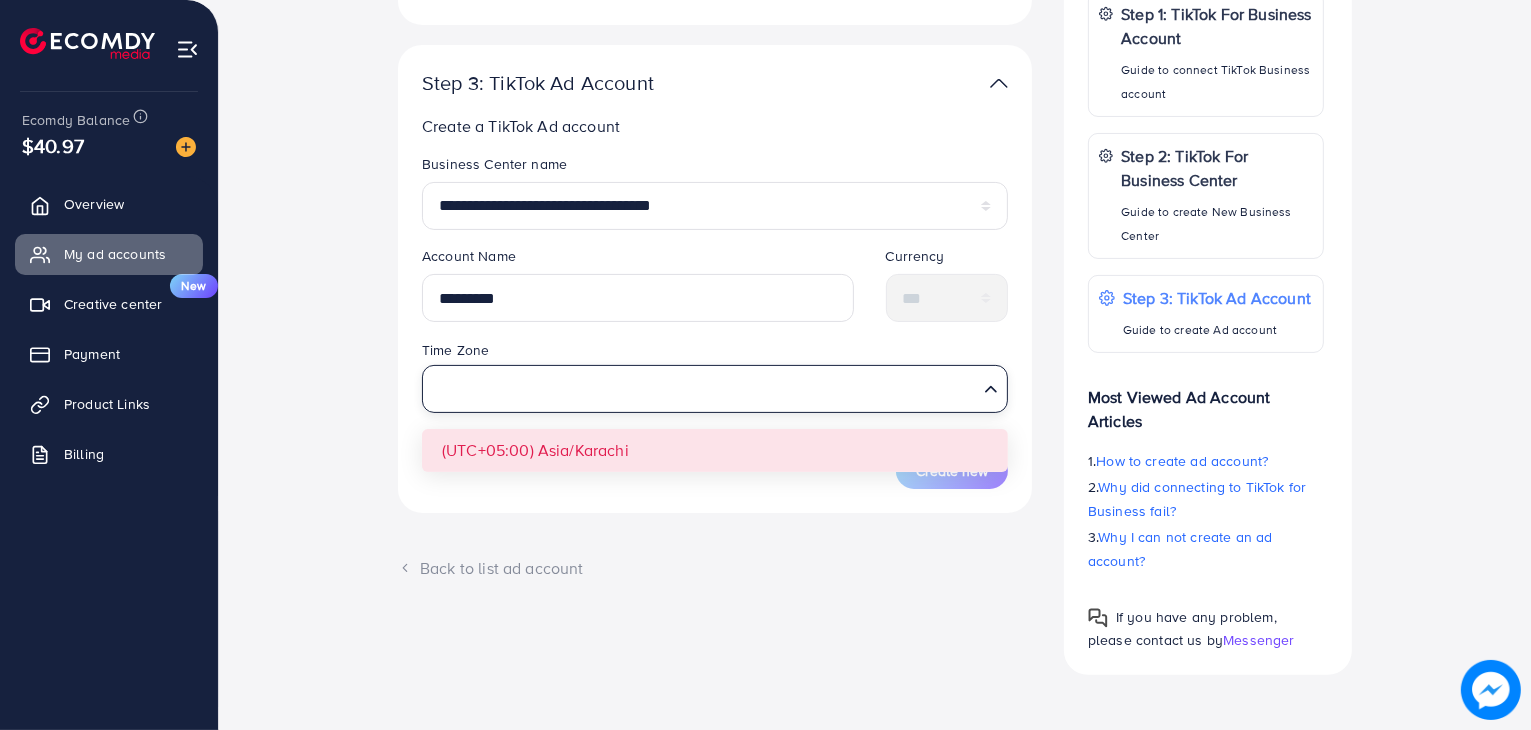 click on "**********" at bounding box center [715, 321] 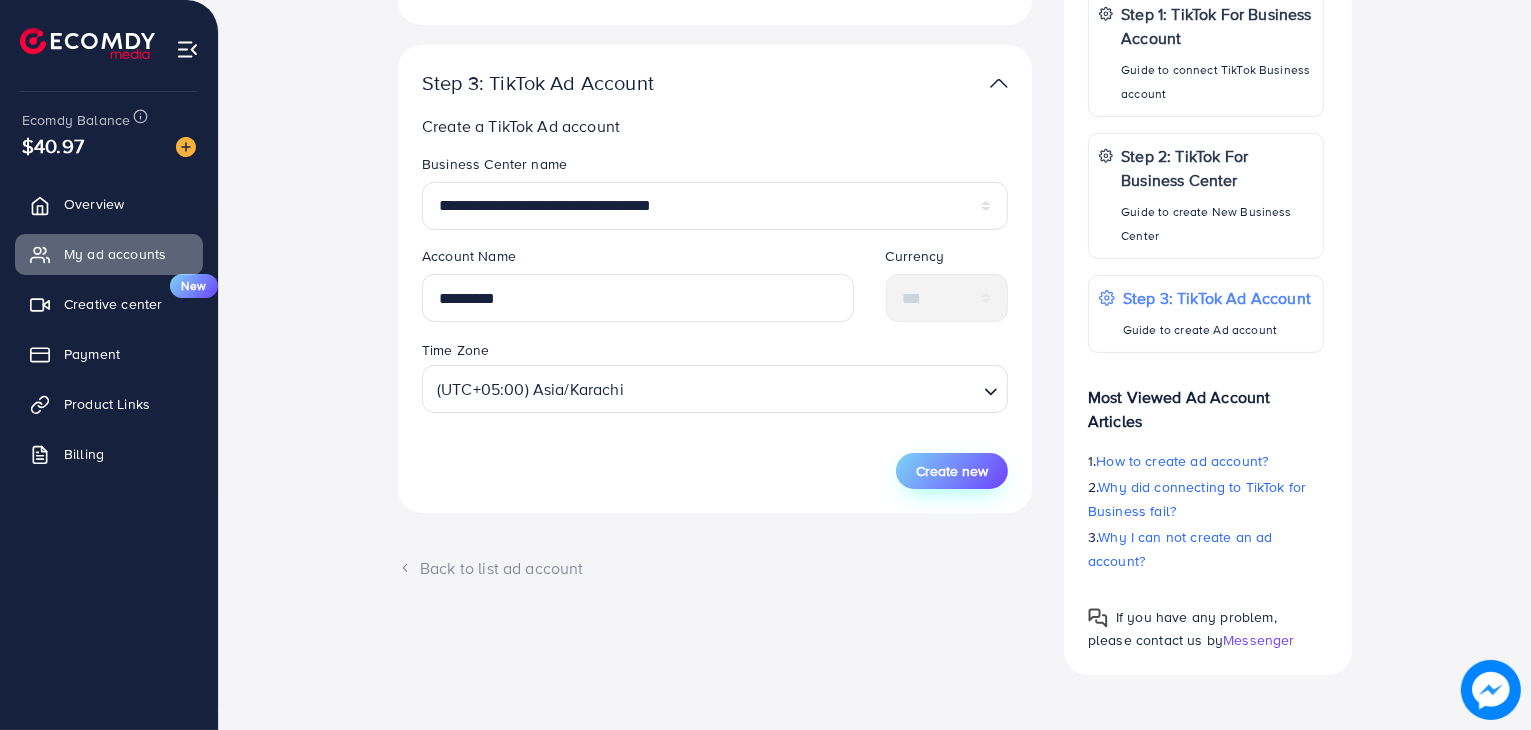 click on "Create new" at bounding box center [952, 471] 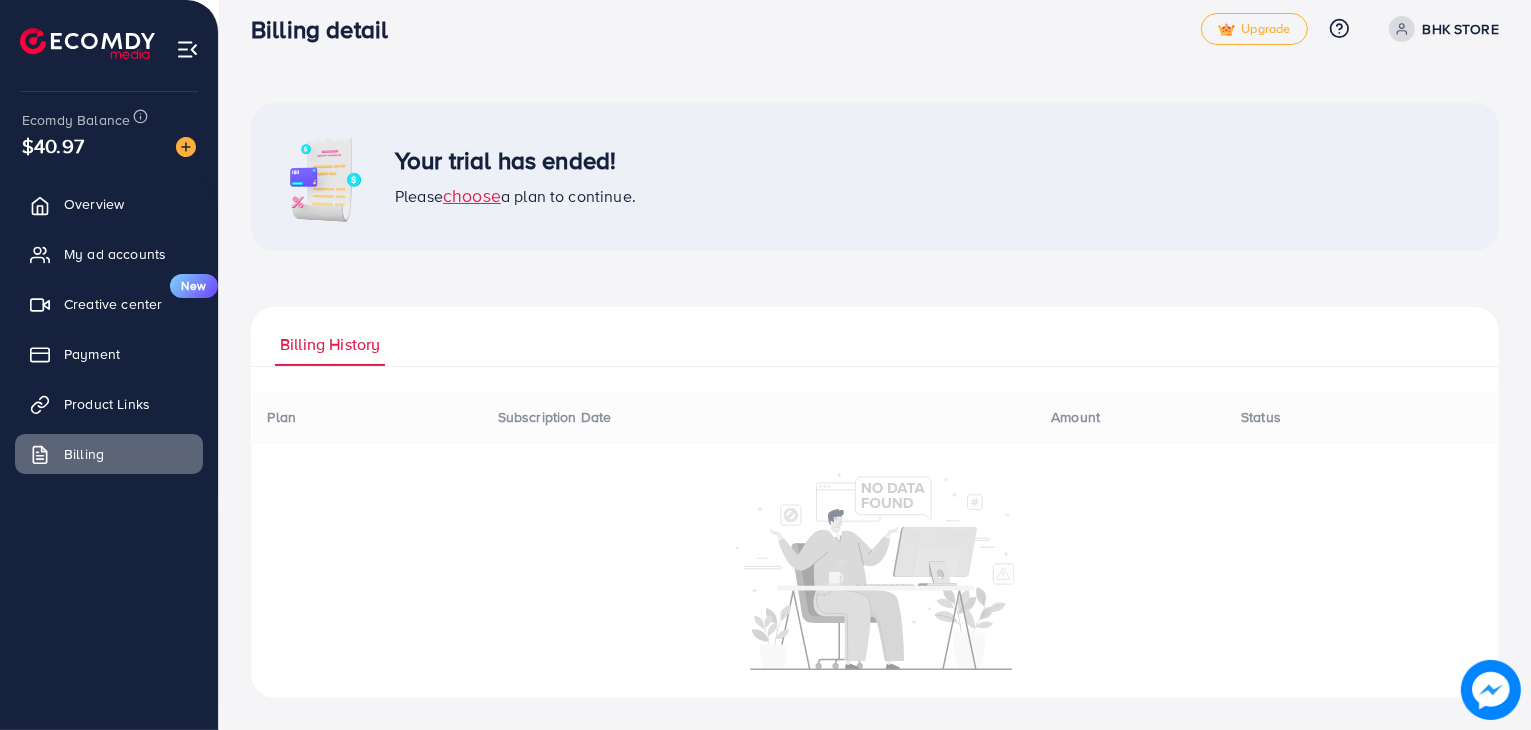 scroll, scrollTop: 0, scrollLeft: 0, axis: both 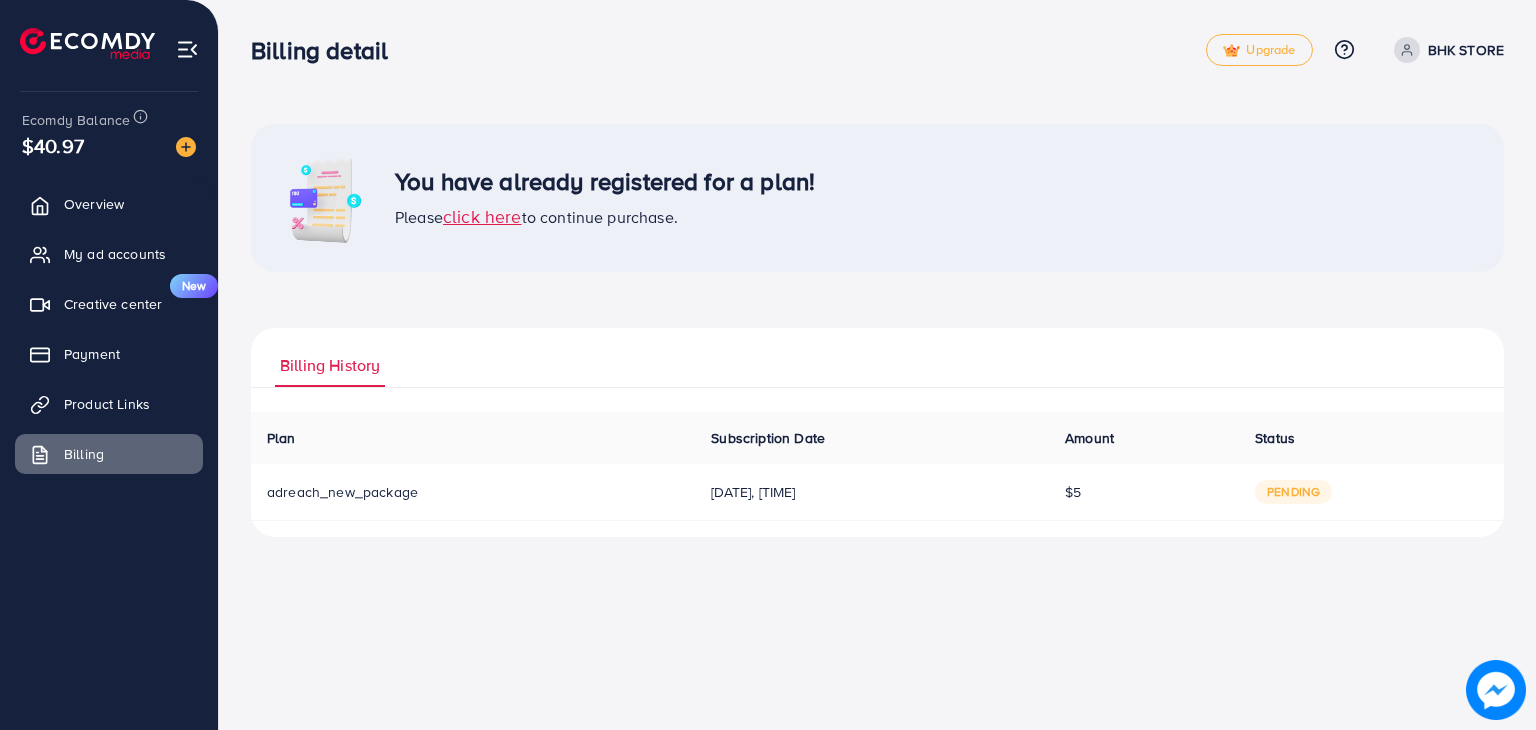 click on "[DATE], [TIME]" at bounding box center [872, 492] 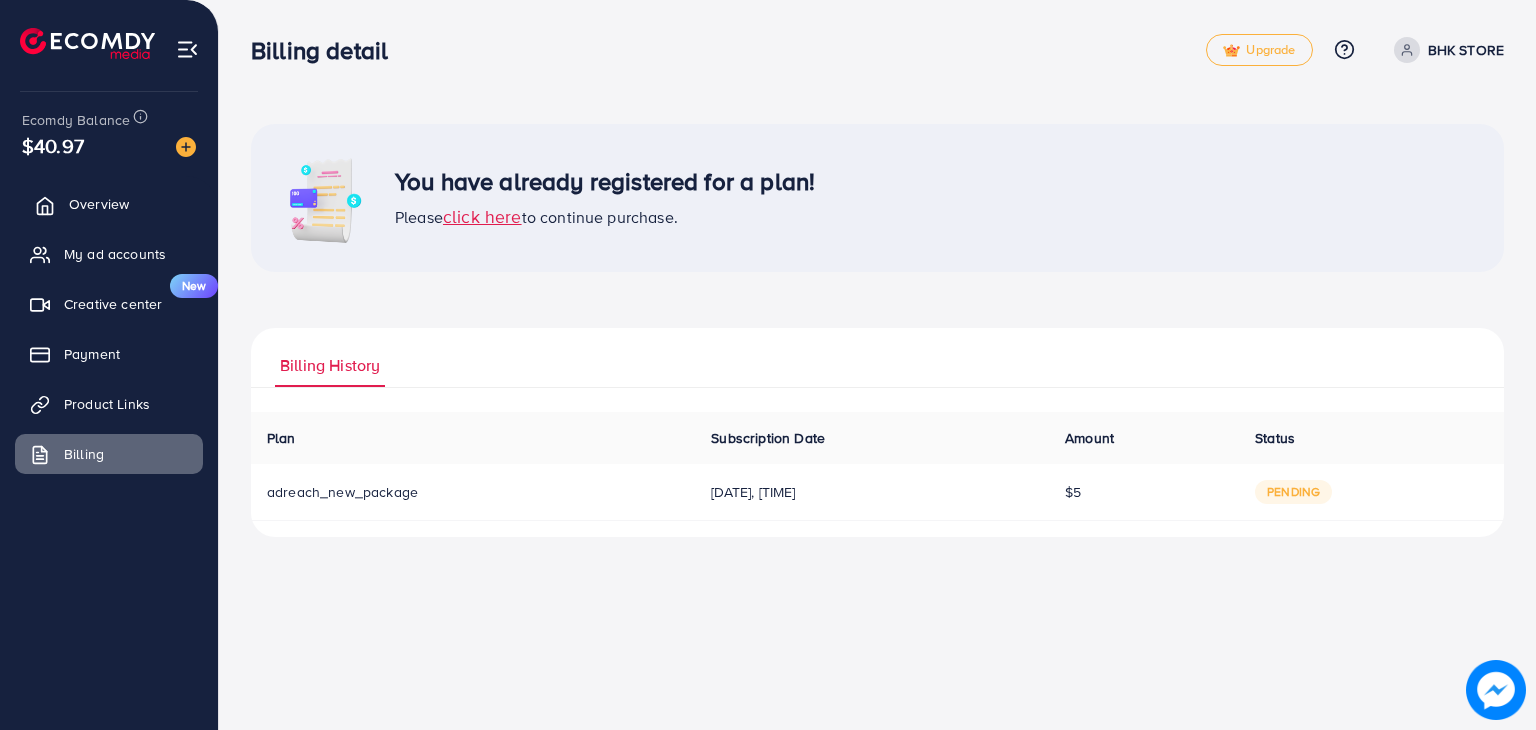 click on "Overview" at bounding box center (109, 204) 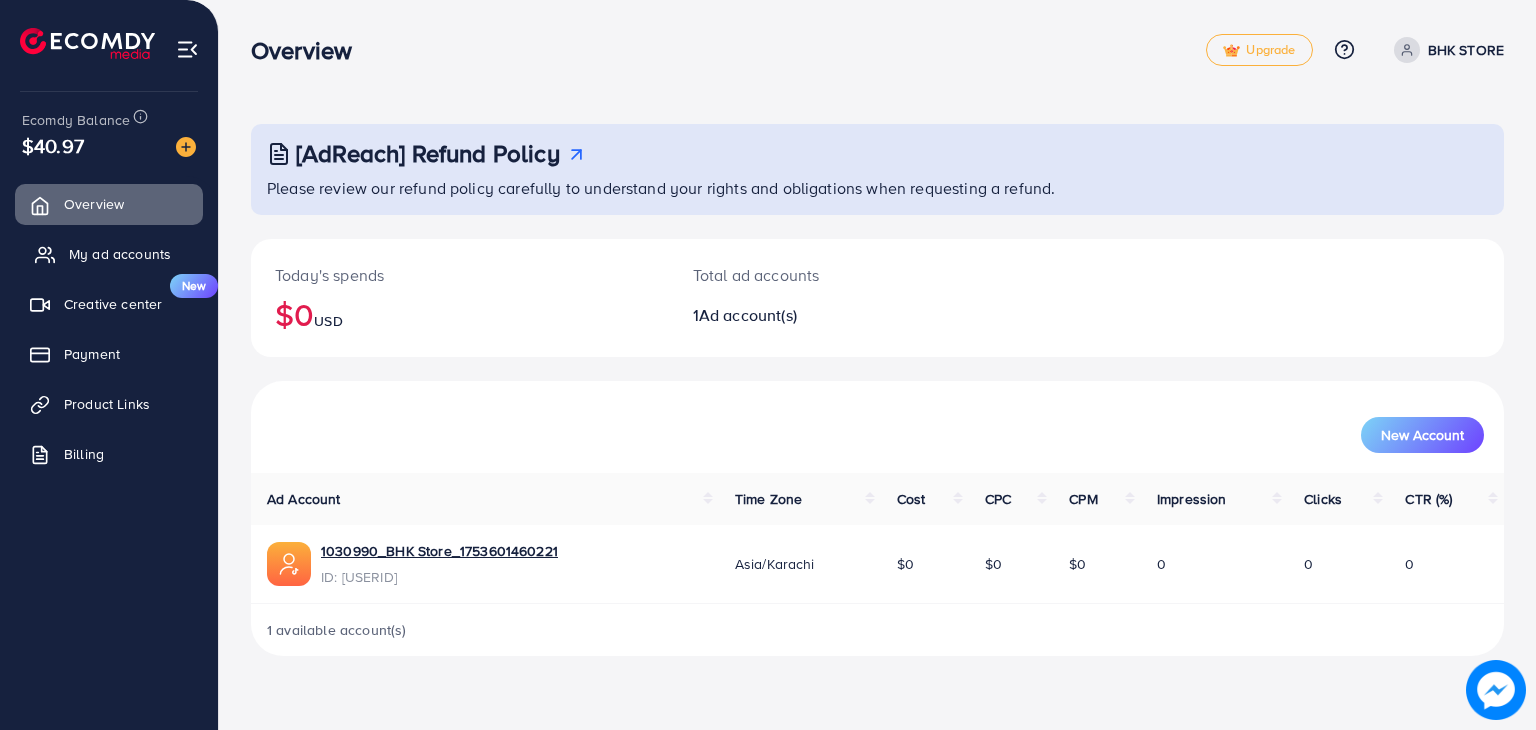 click on "My ad accounts" at bounding box center (109, 254) 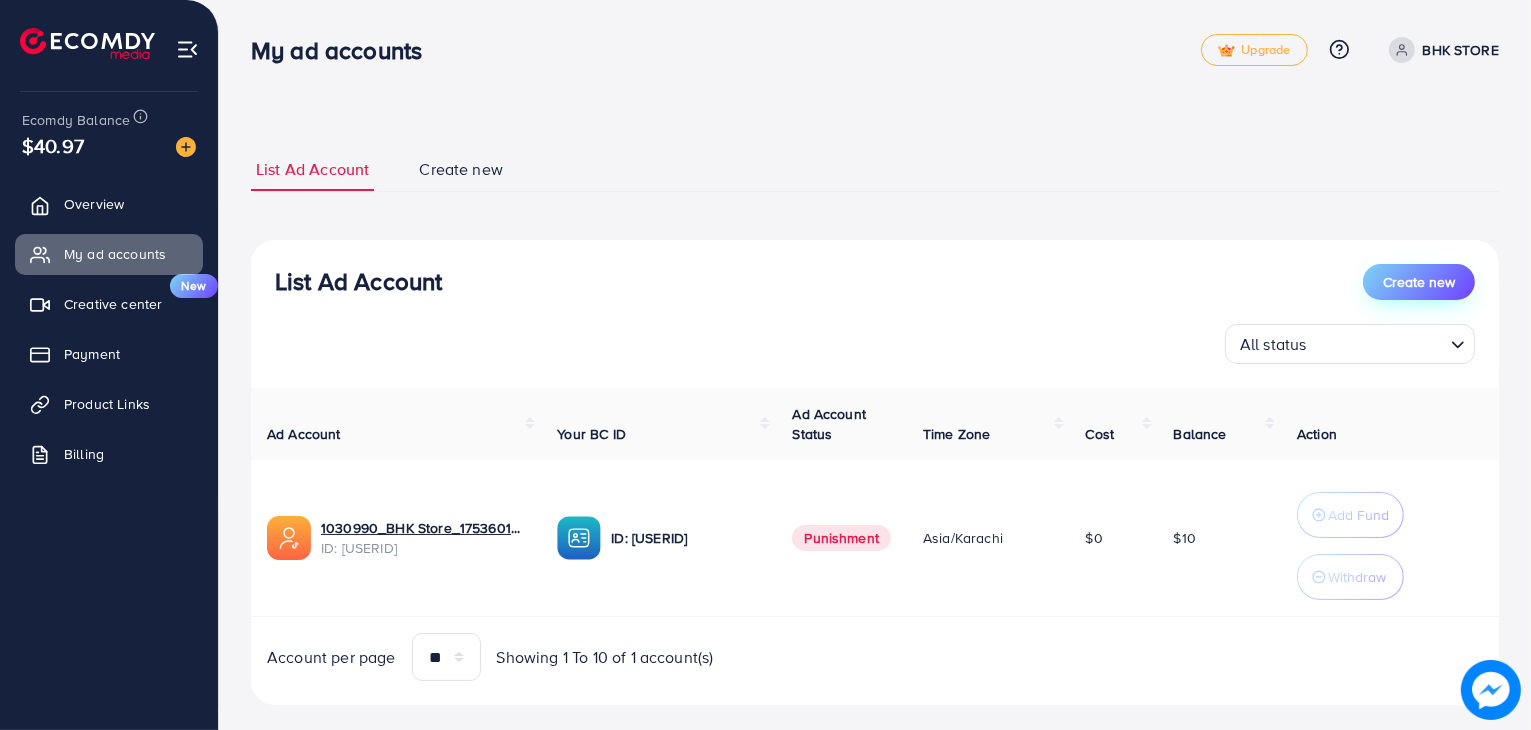 click on "Create new" at bounding box center [1419, 282] 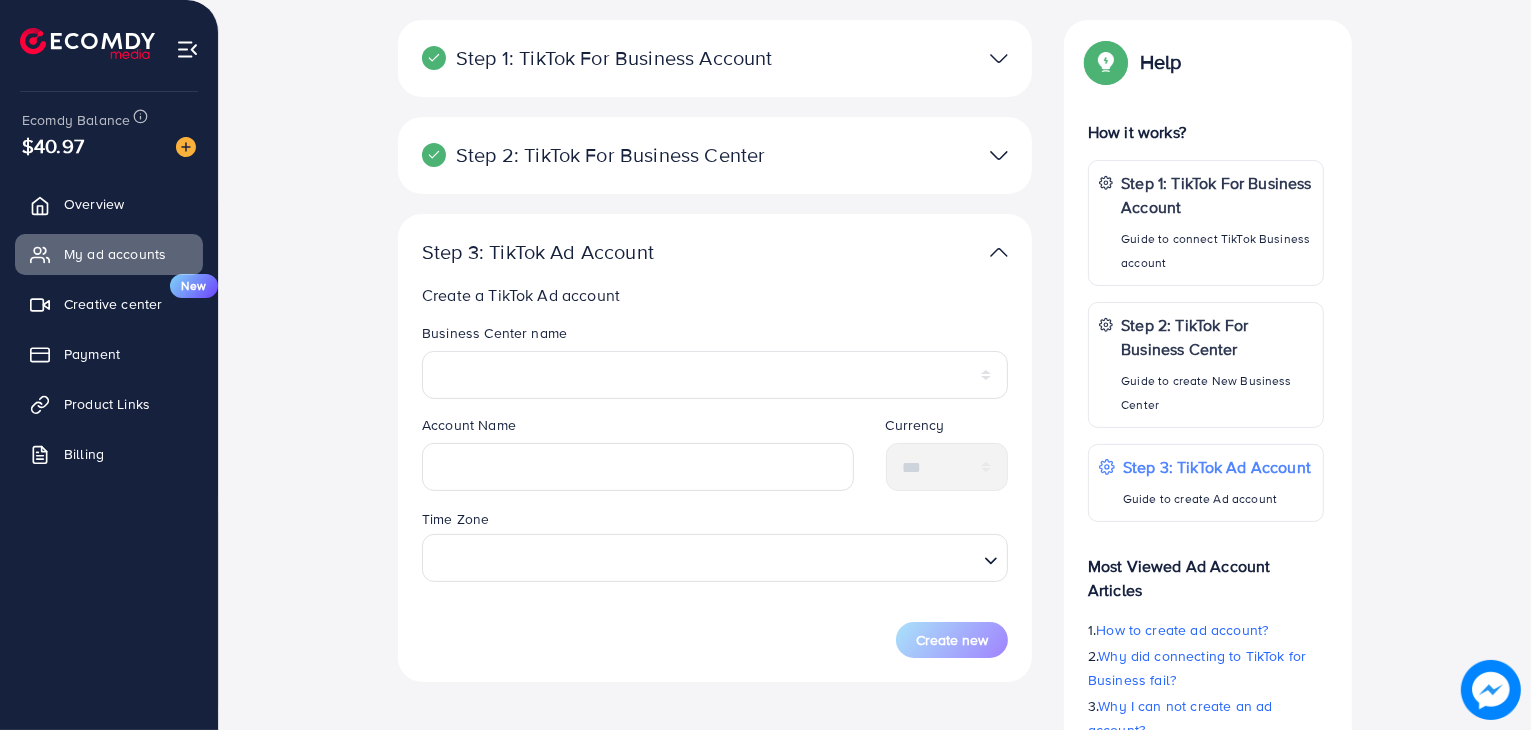 scroll, scrollTop: 100, scrollLeft: 0, axis: vertical 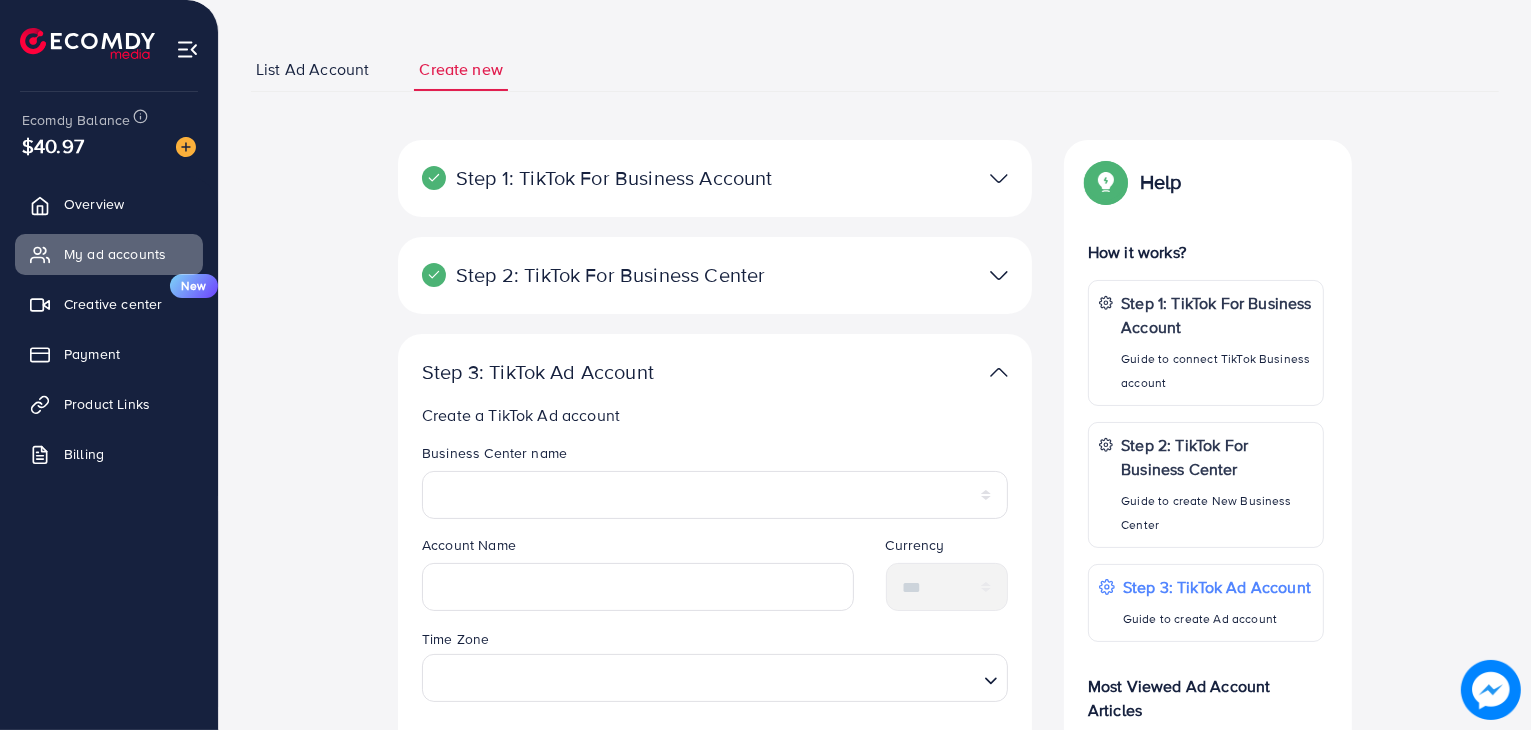 click on "Step 1: TikTok For Business Account   Connect to TikTok for Business to access all of your business account in one place   bhkstore   User ID: [USERID]   By connecting your account, you agree to our   TikTok Business Product (Data) Terms" at bounding box center (715, 178) 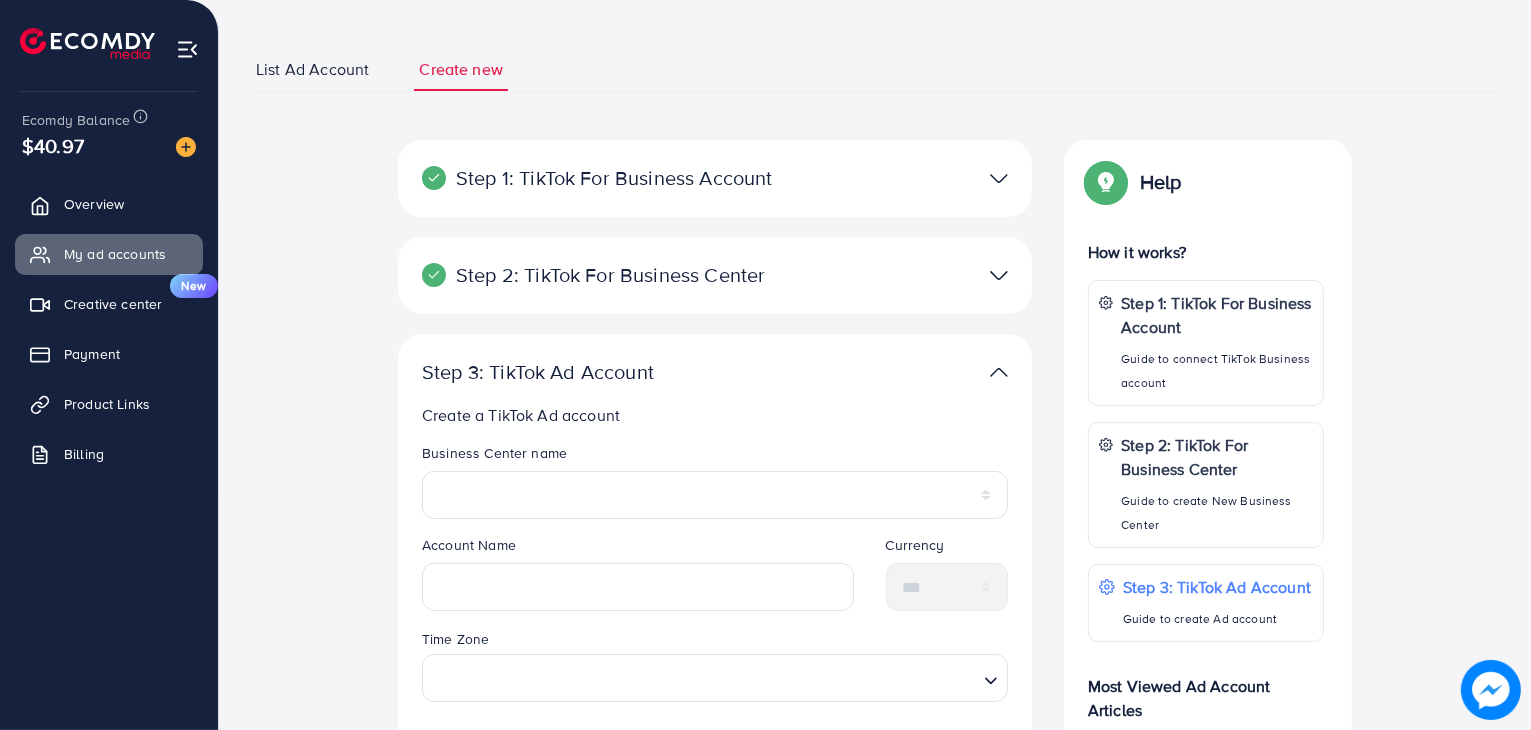 click at bounding box center [999, 178] 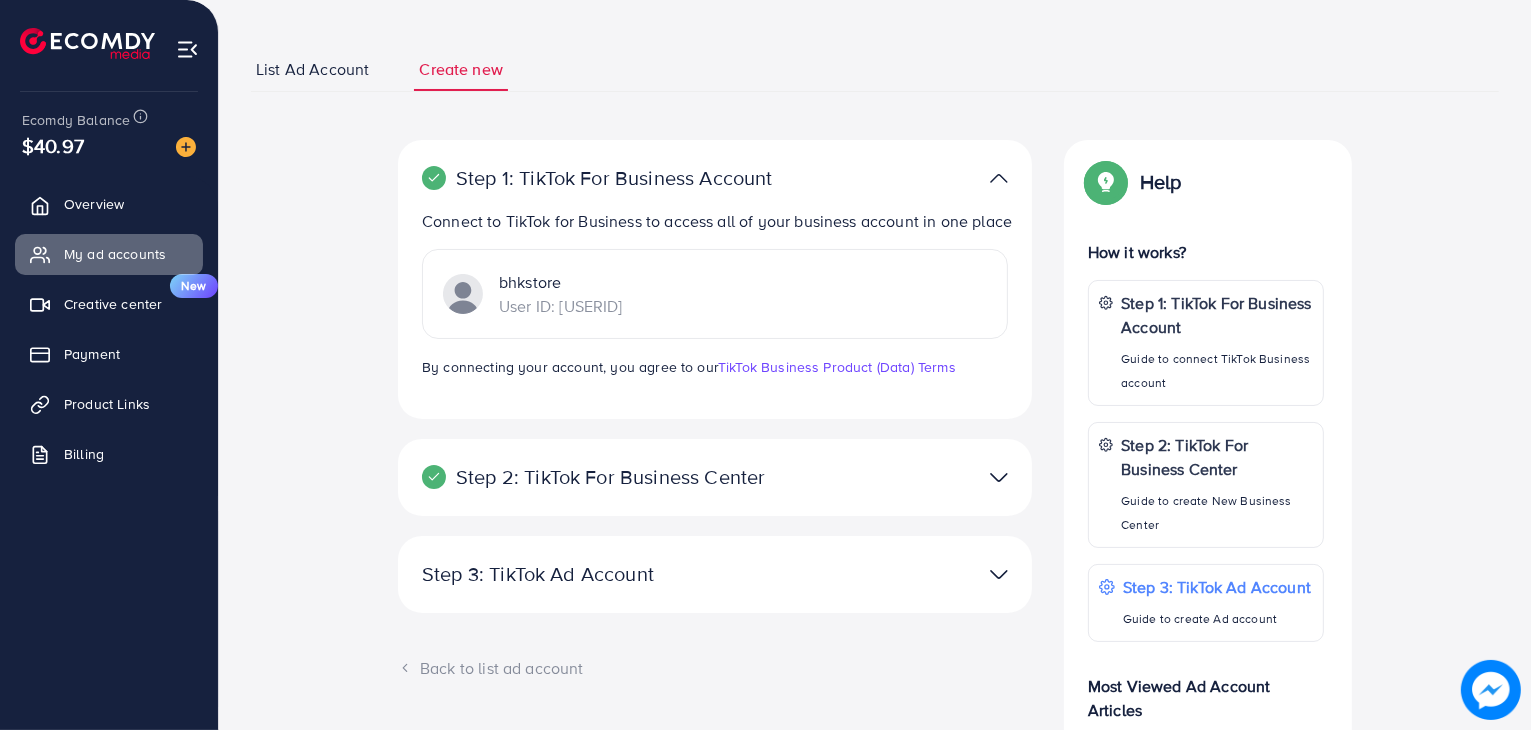 click on "bhkstore   User ID: [USERID]" at bounding box center (715, 294) 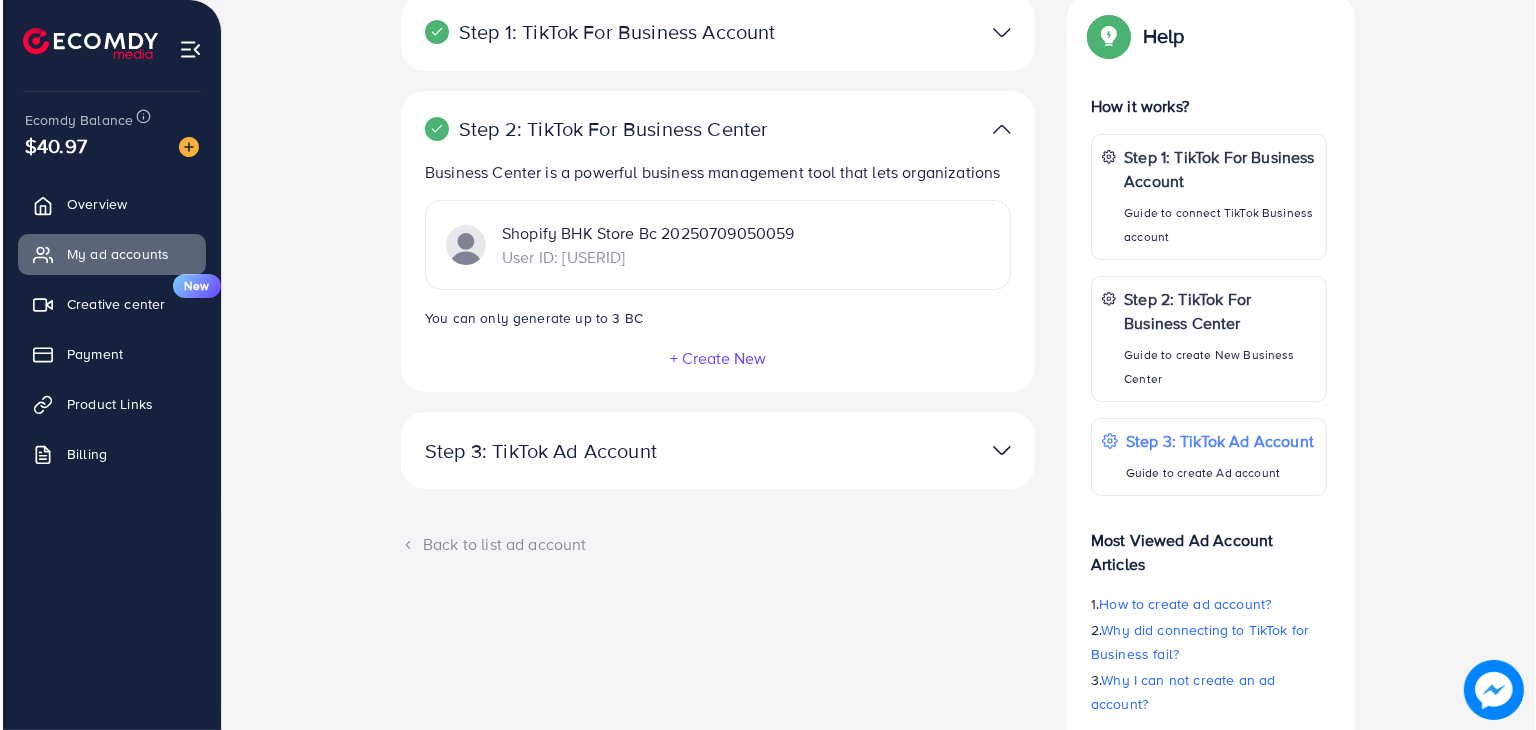 scroll, scrollTop: 389, scrollLeft: 0, axis: vertical 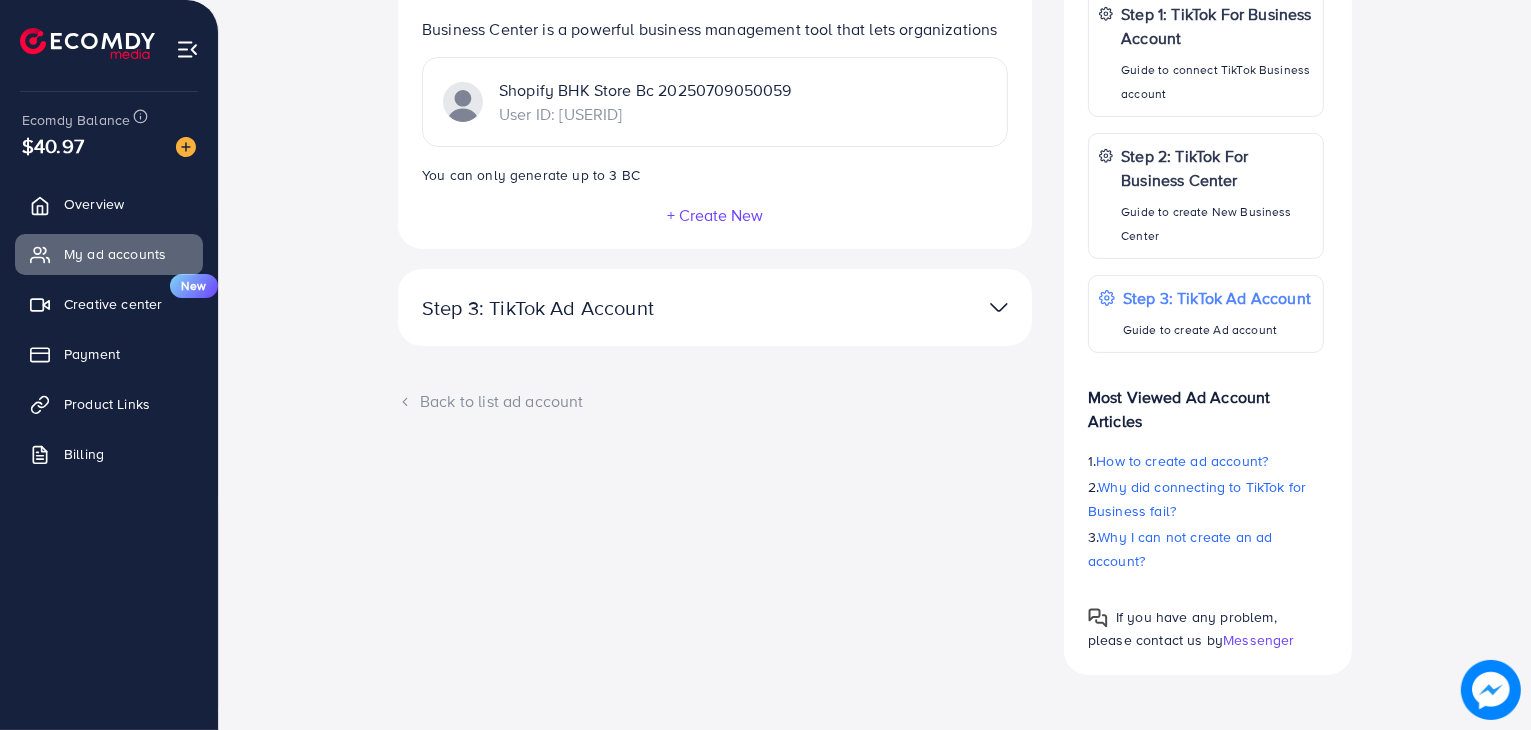 click on "+ Create New" at bounding box center [715, 215] 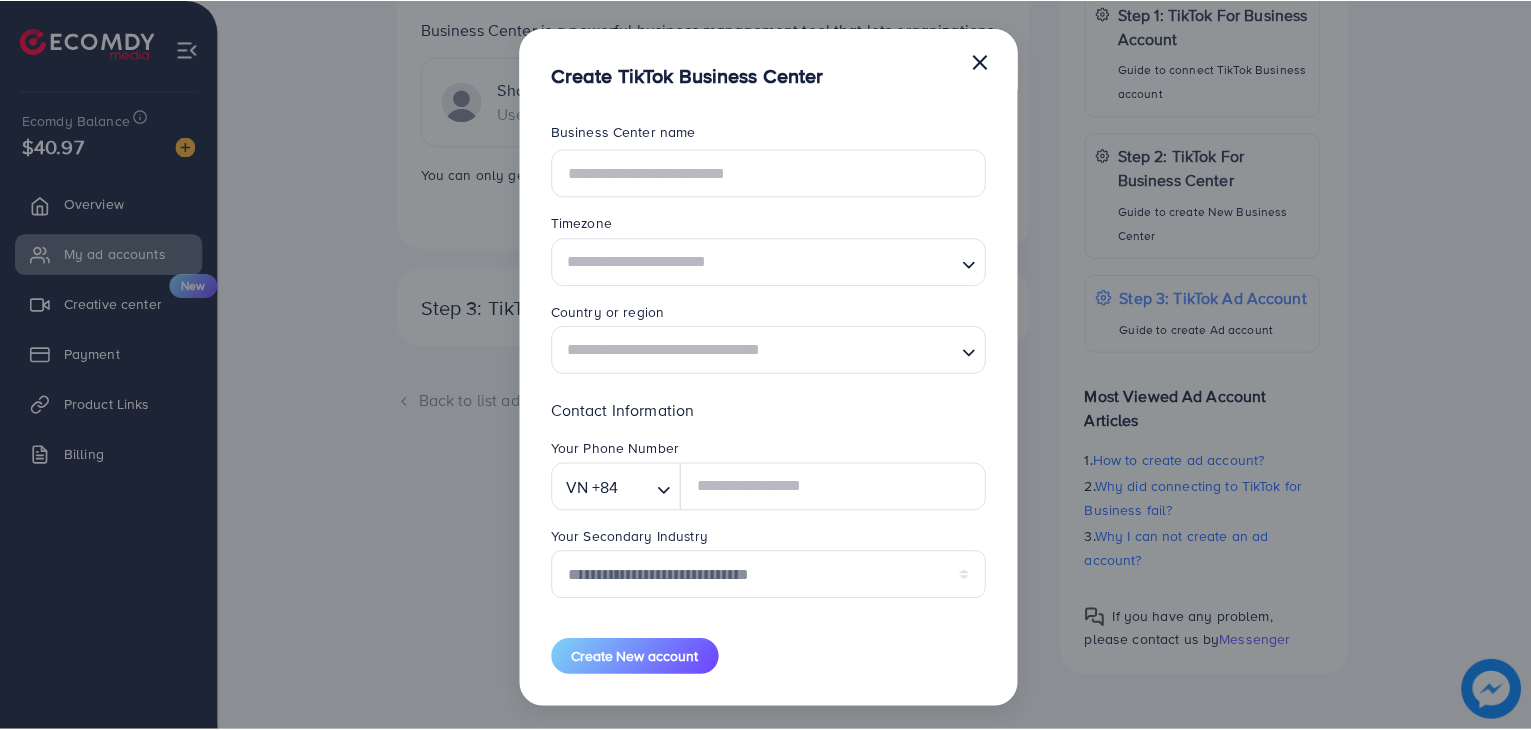 scroll, scrollTop: 5, scrollLeft: 0, axis: vertical 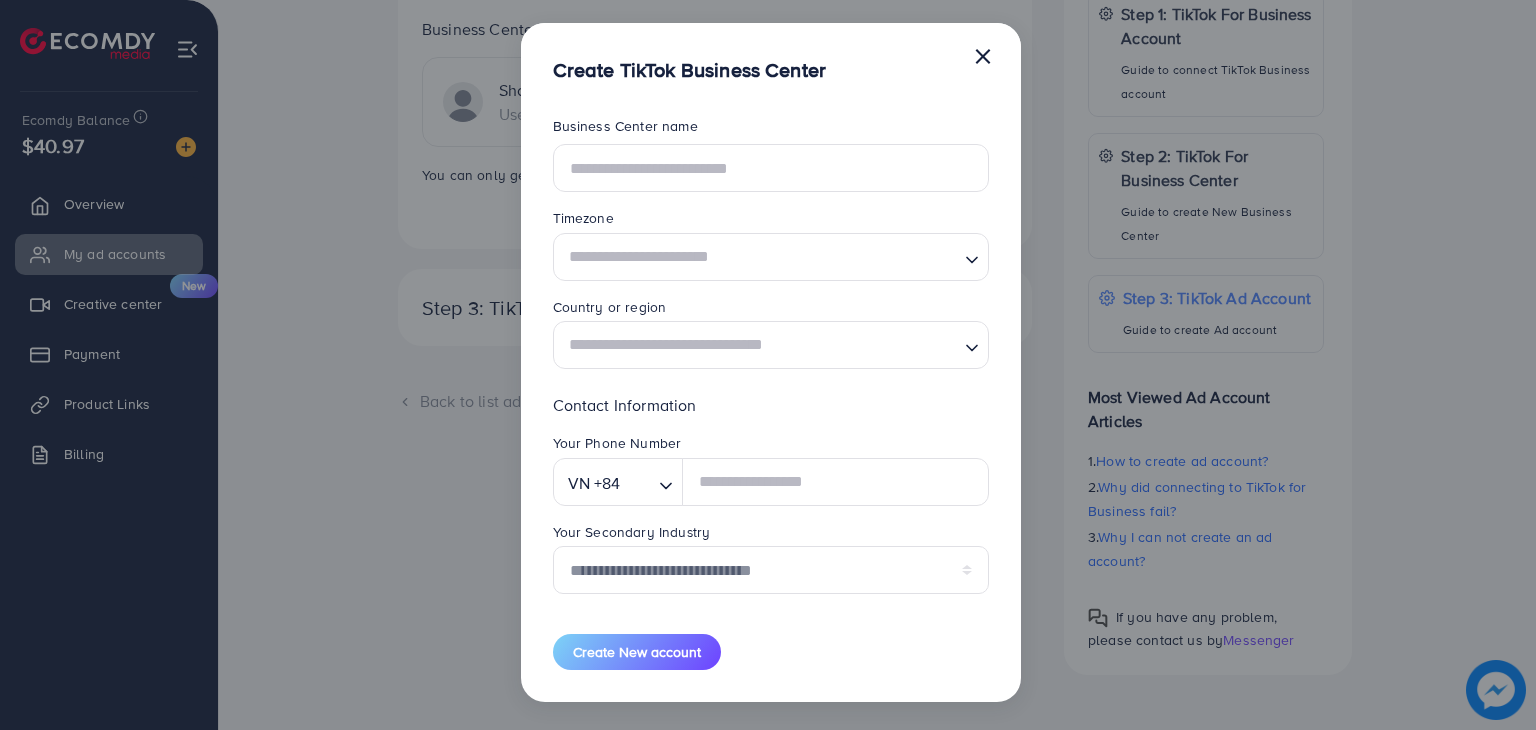 click on "×" at bounding box center (983, 55) 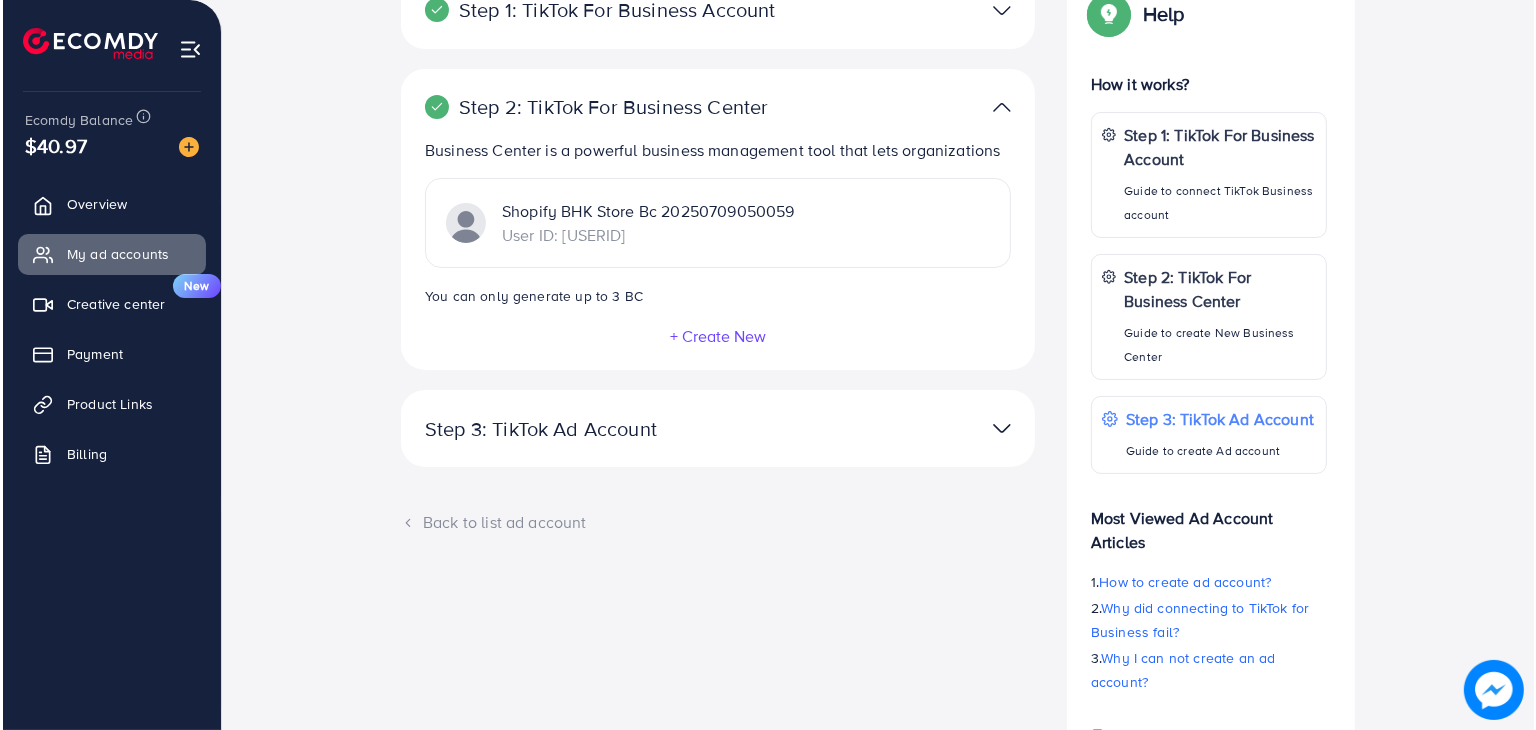 scroll, scrollTop: 300, scrollLeft: 0, axis: vertical 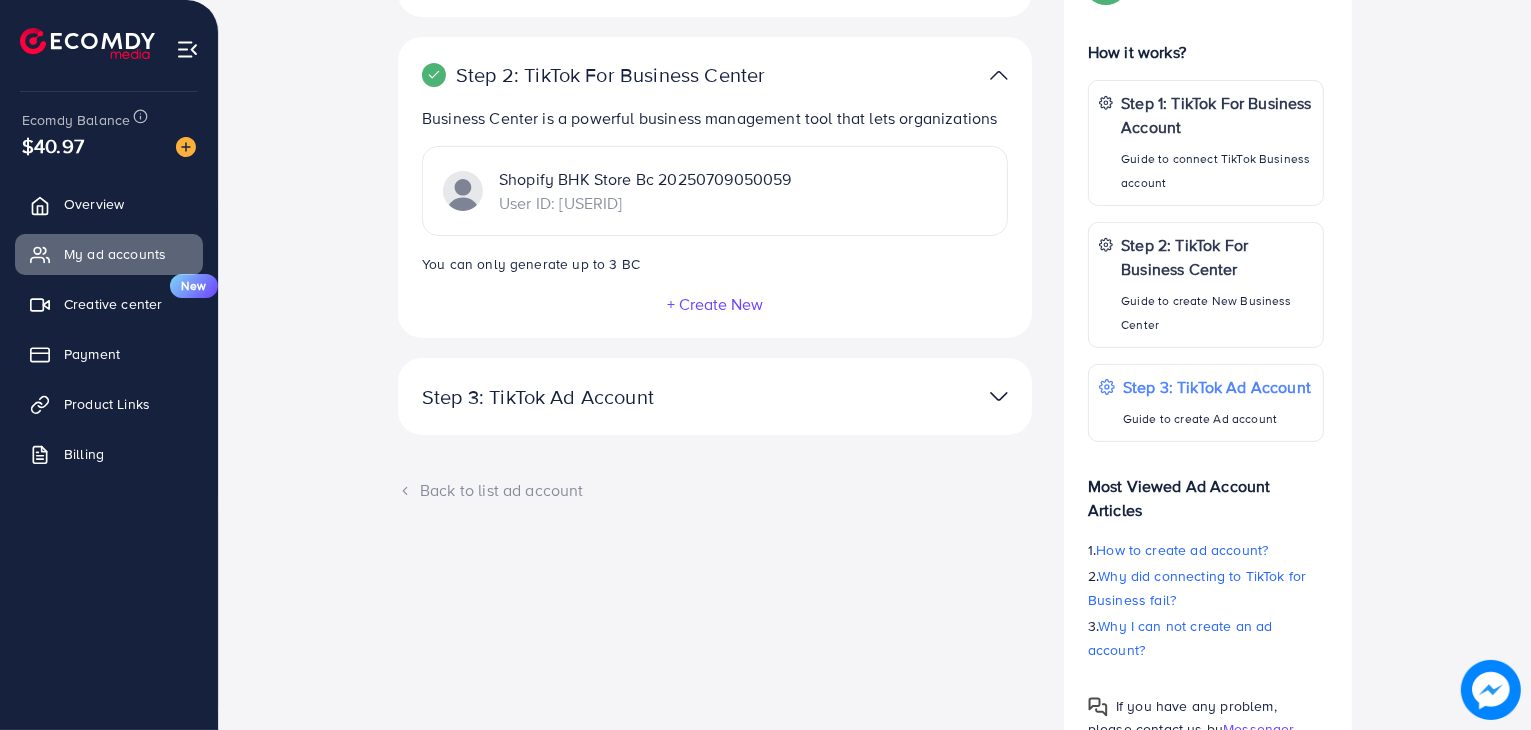 click on "+ Create New" at bounding box center (715, 304) 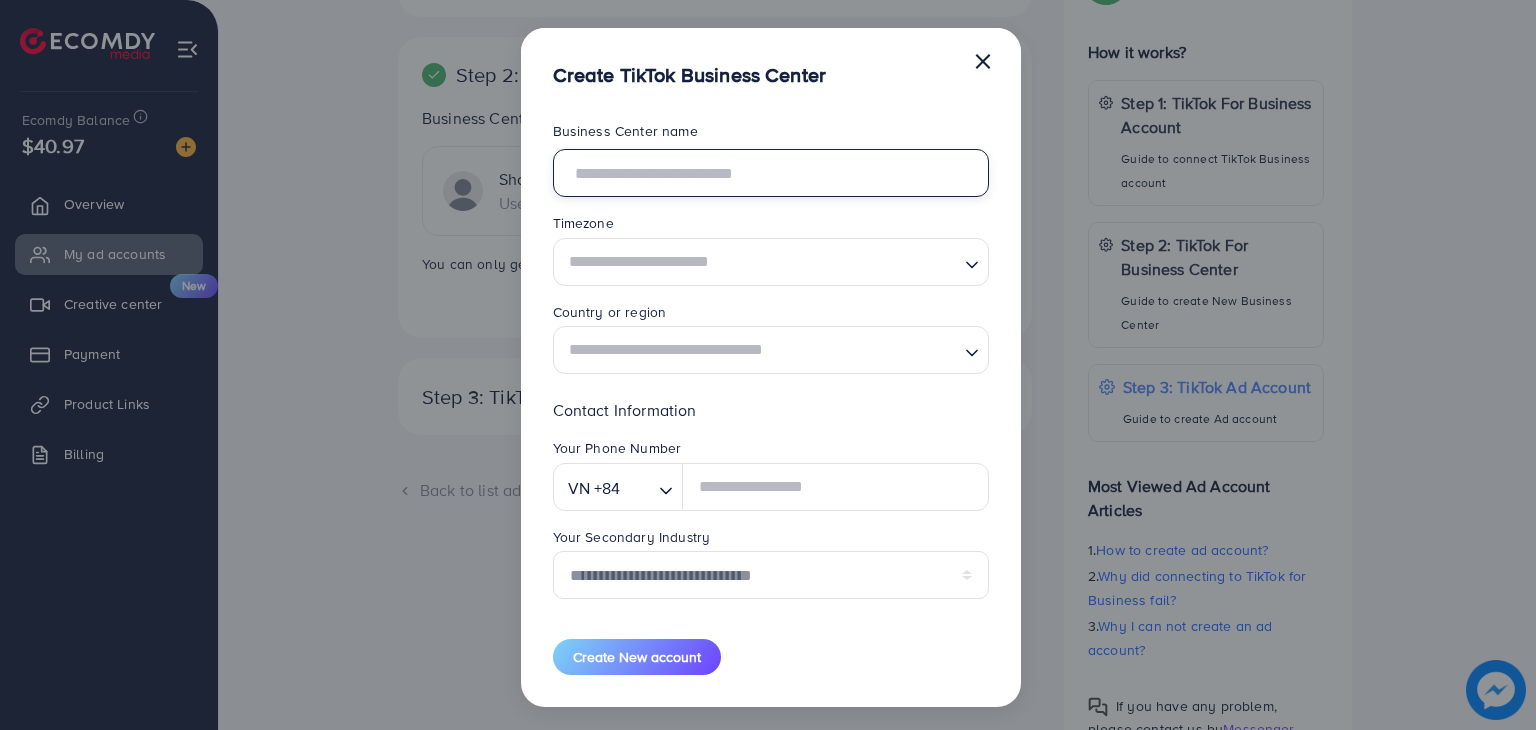 click at bounding box center (771, 173) 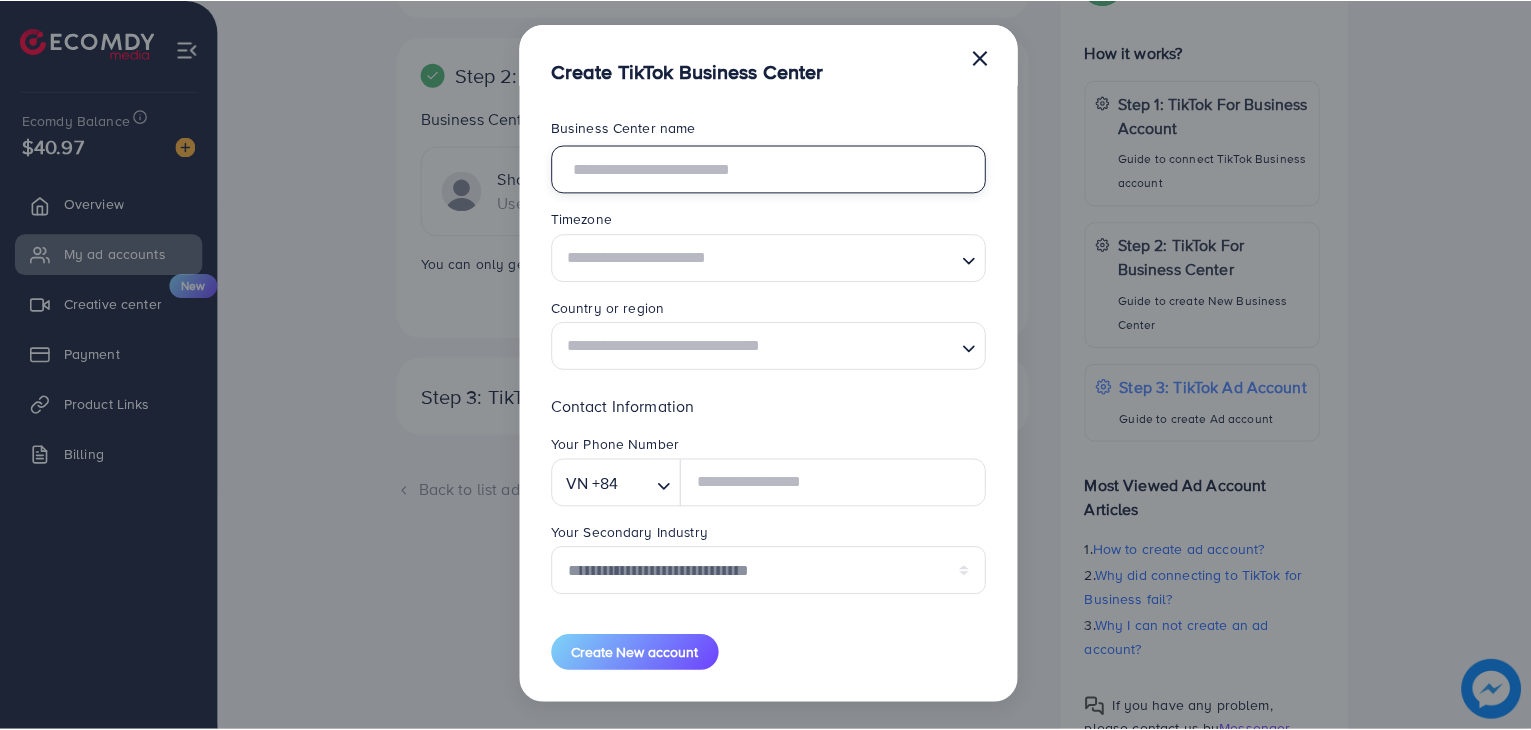 scroll, scrollTop: 5, scrollLeft: 0, axis: vertical 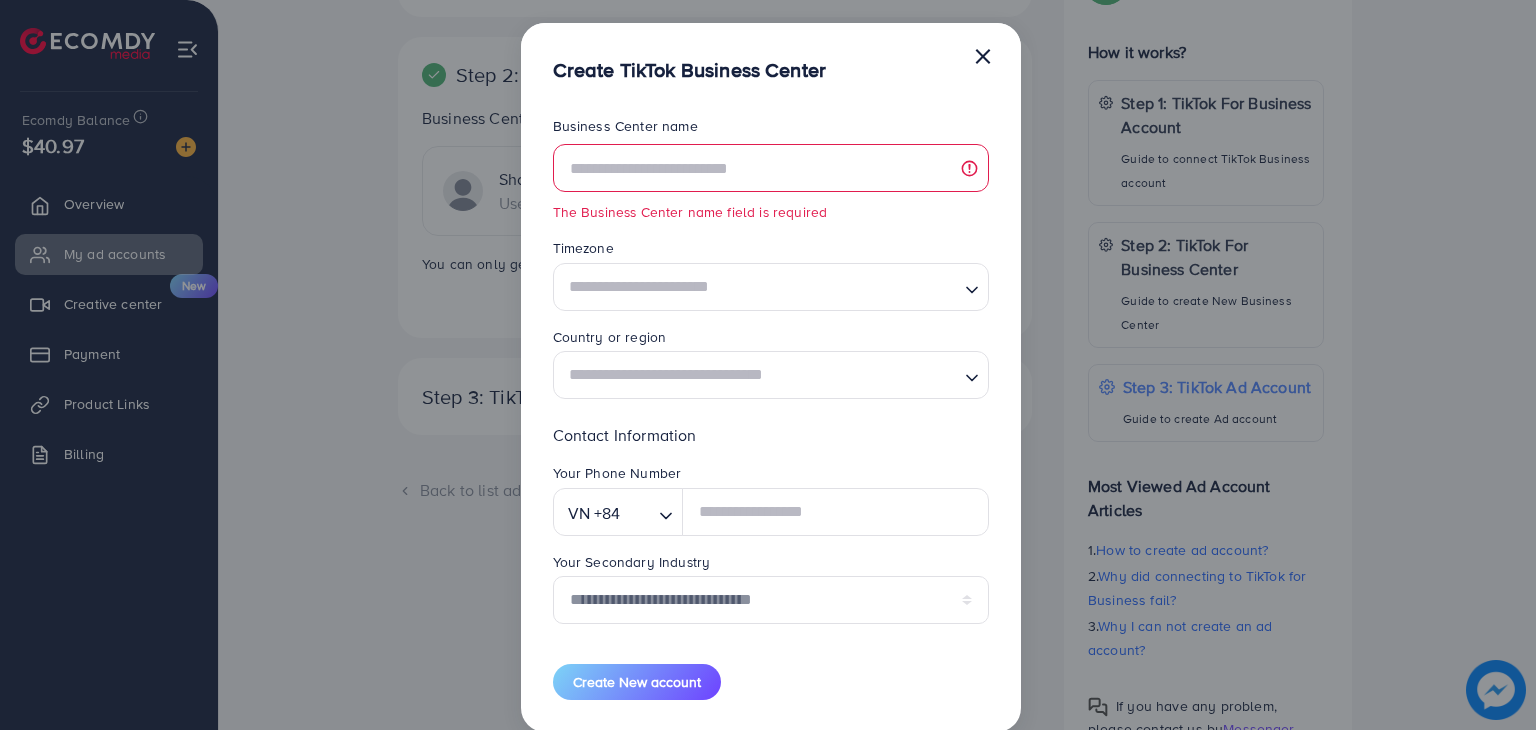 click on "×" at bounding box center (983, 55) 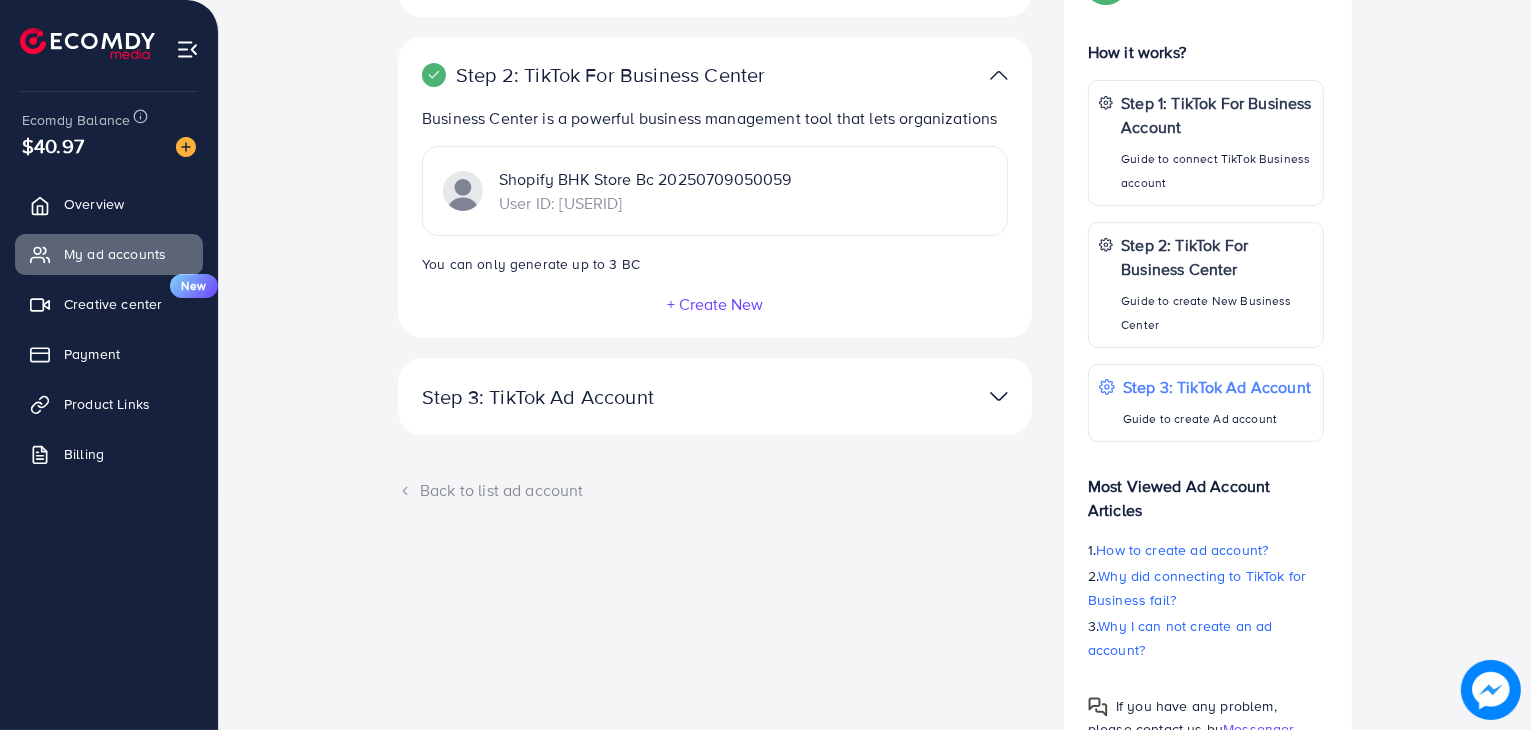 click on "User ID: [USERID]" at bounding box center (645, 203) 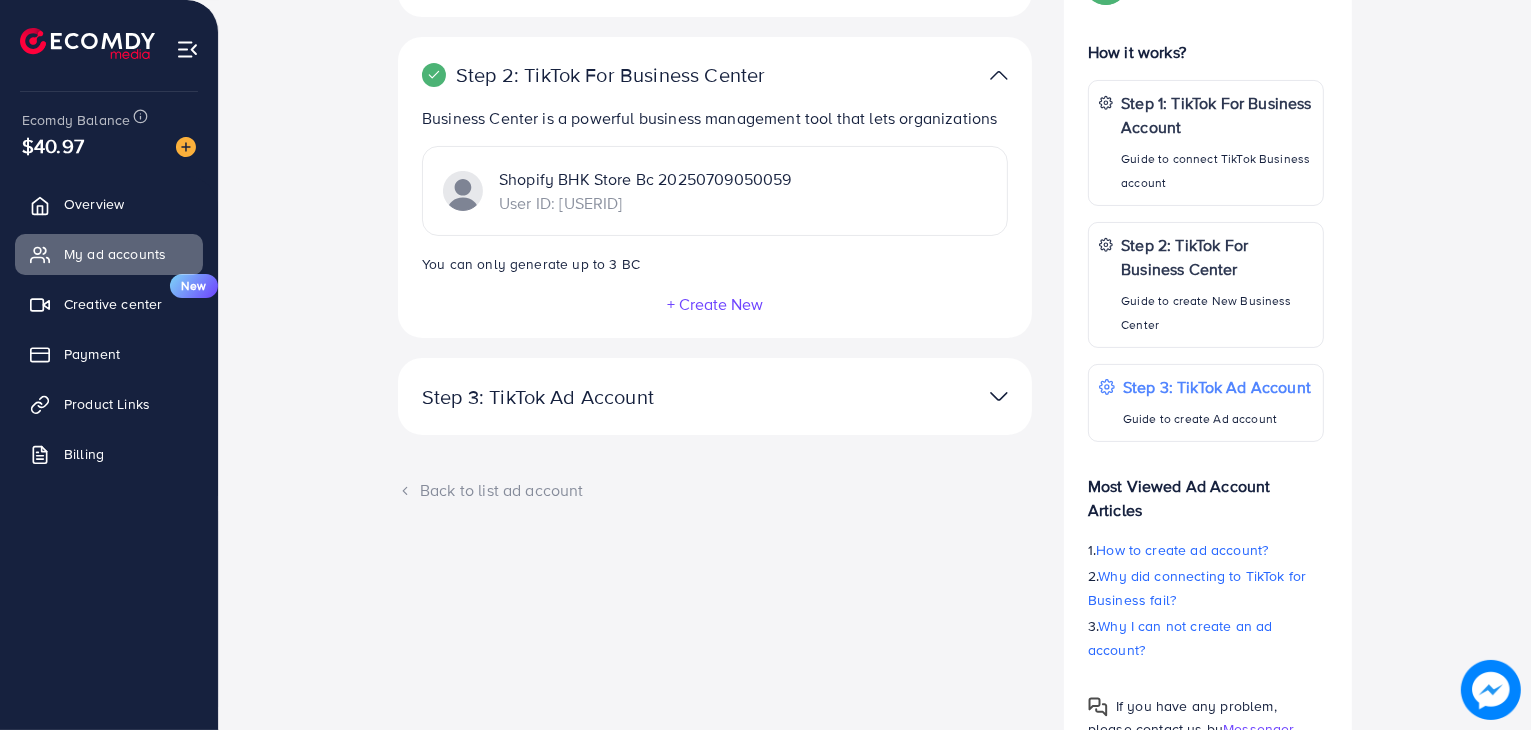 click at bounding box center (999, 396) 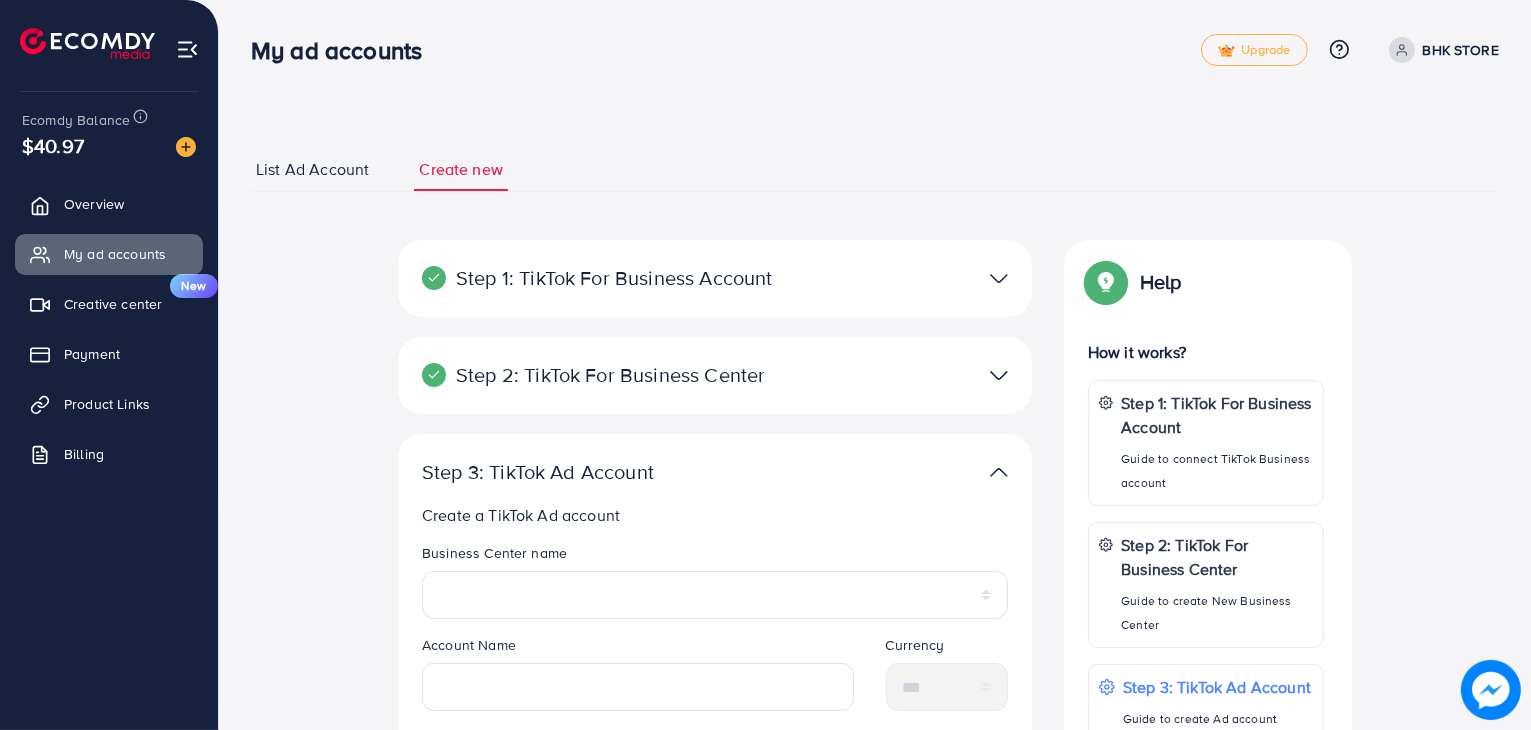 scroll, scrollTop: 300, scrollLeft: 0, axis: vertical 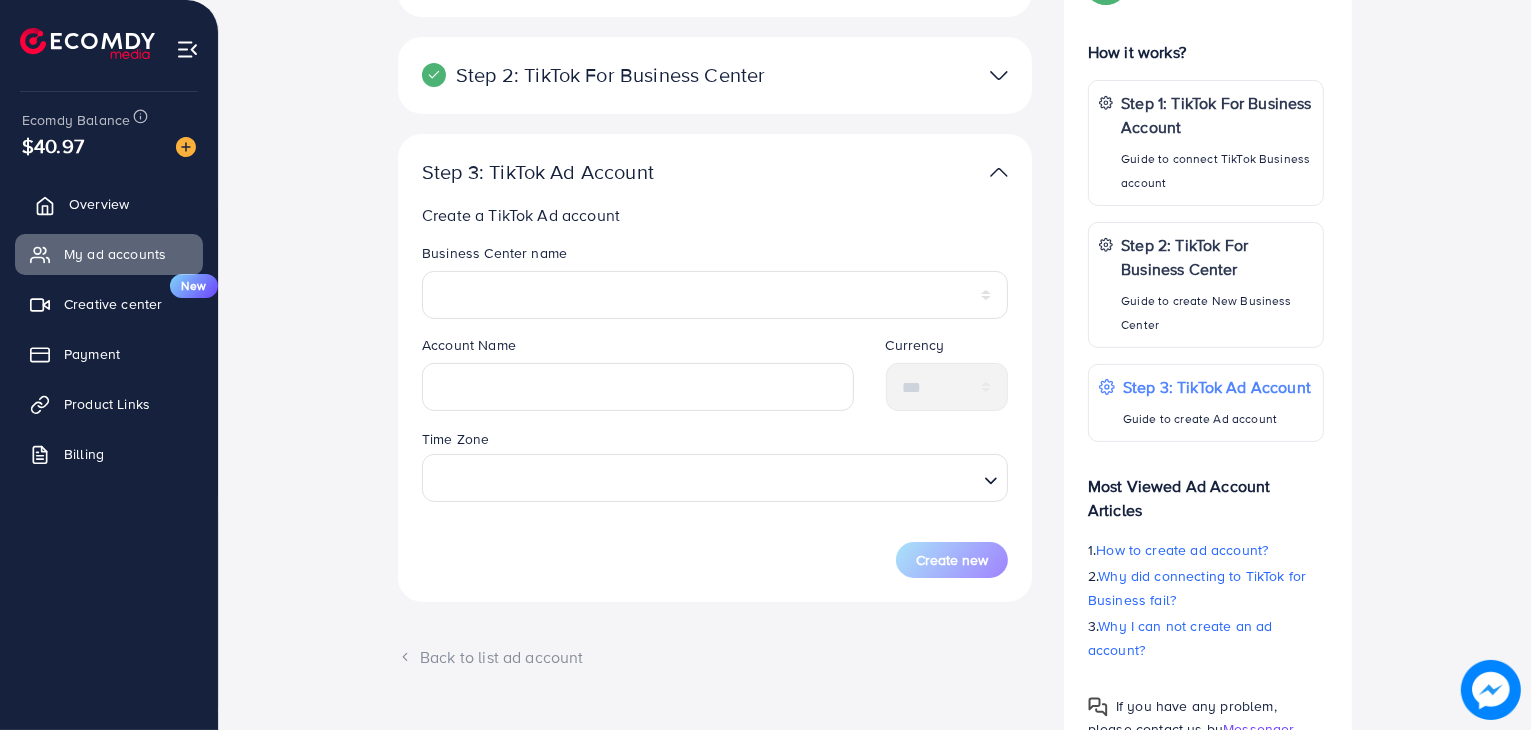 click on "Overview" at bounding box center [109, 204] 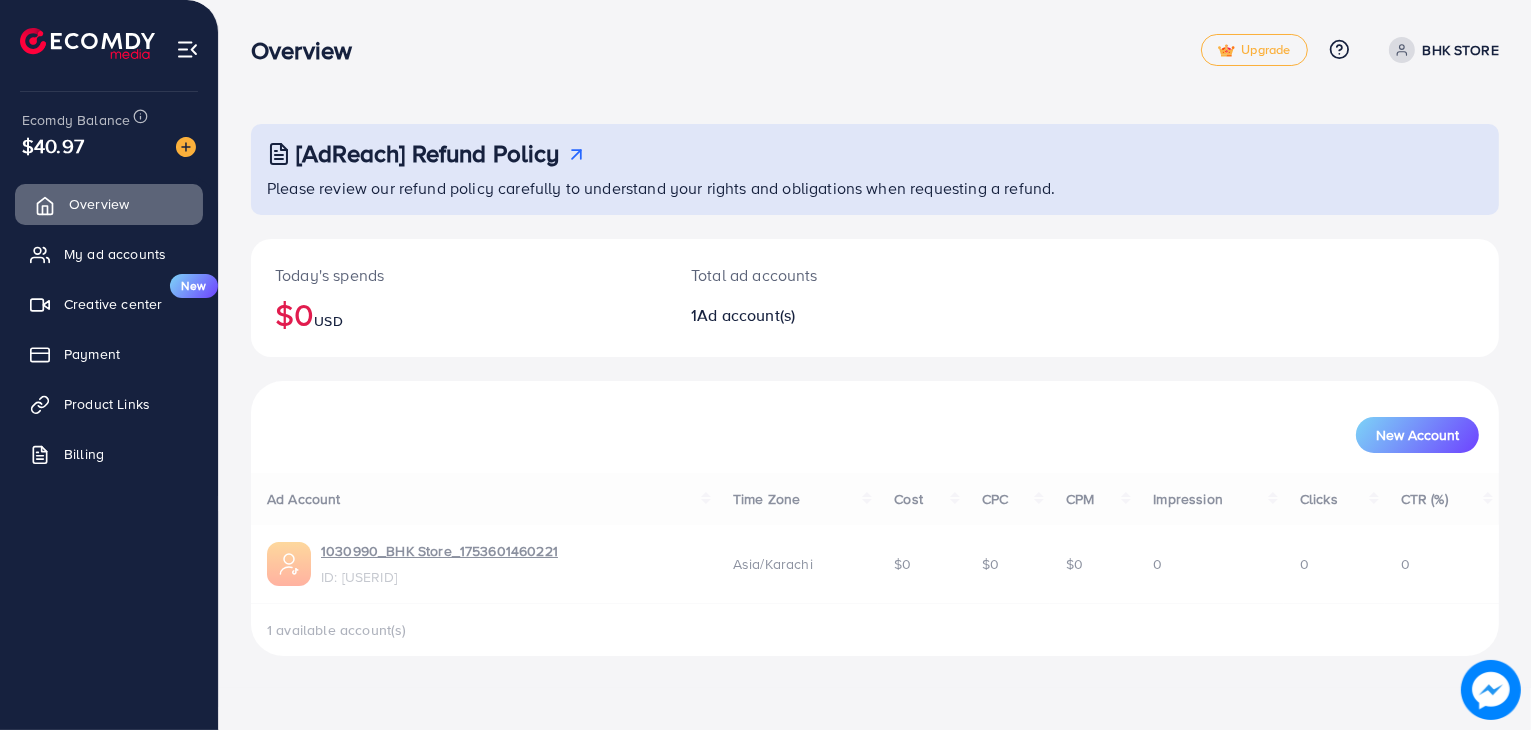 scroll, scrollTop: 0, scrollLeft: 0, axis: both 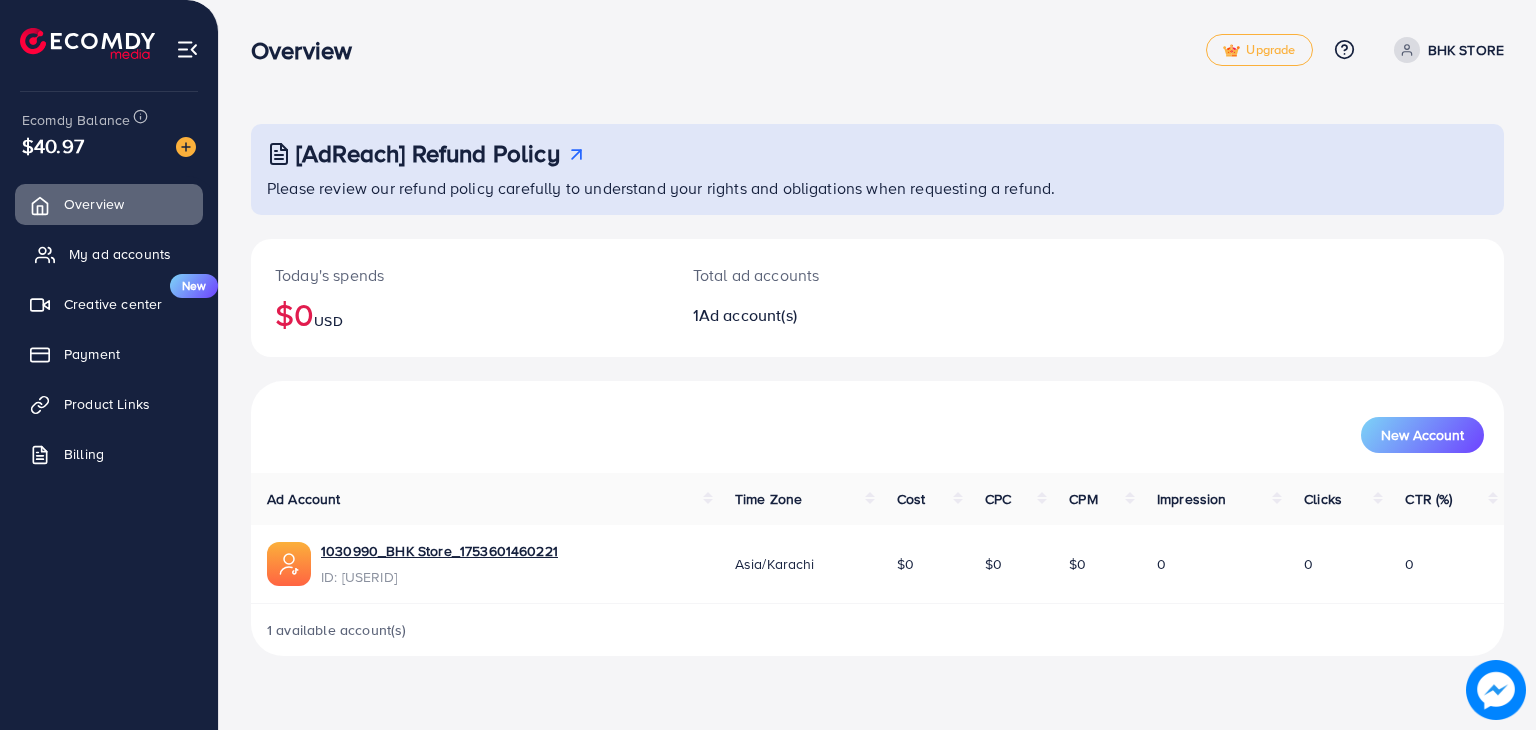 click on "My ad accounts" at bounding box center [120, 254] 